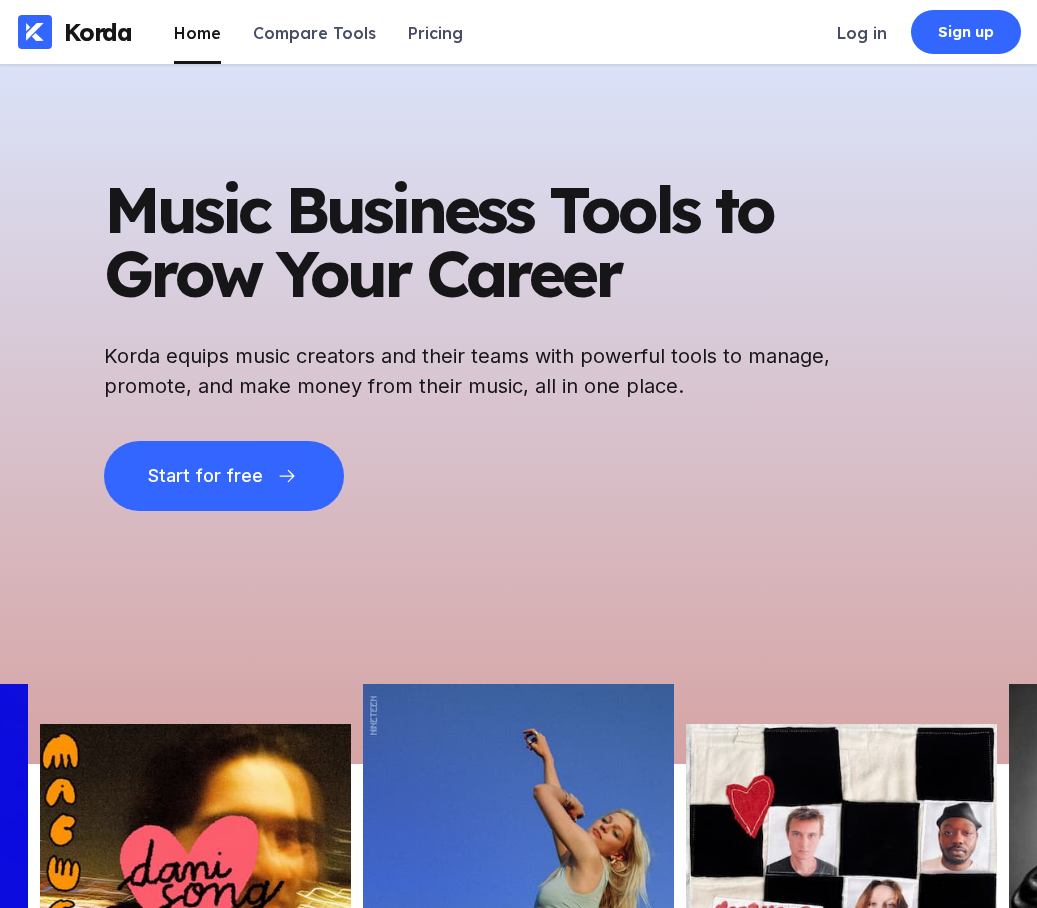 scroll, scrollTop: 0, scrollLeft: 0, axis: both 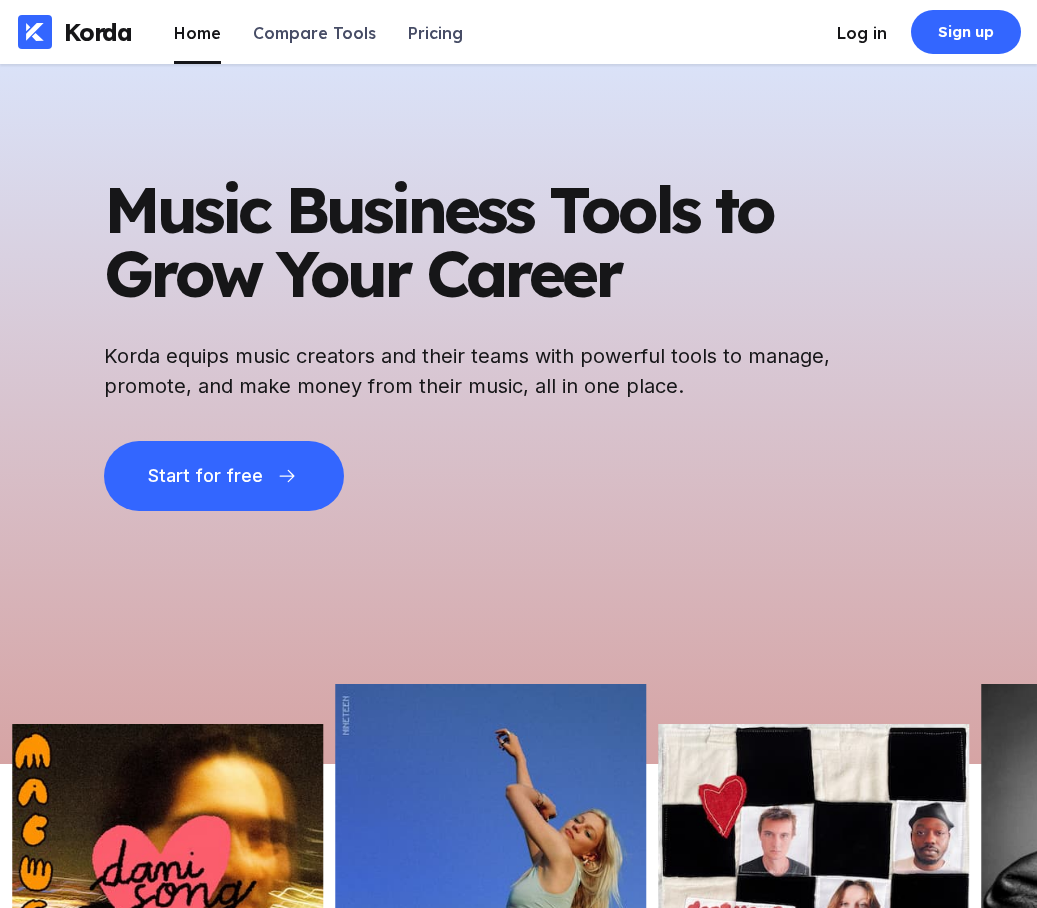 click on "Log in" at bounding box center [862, 33] 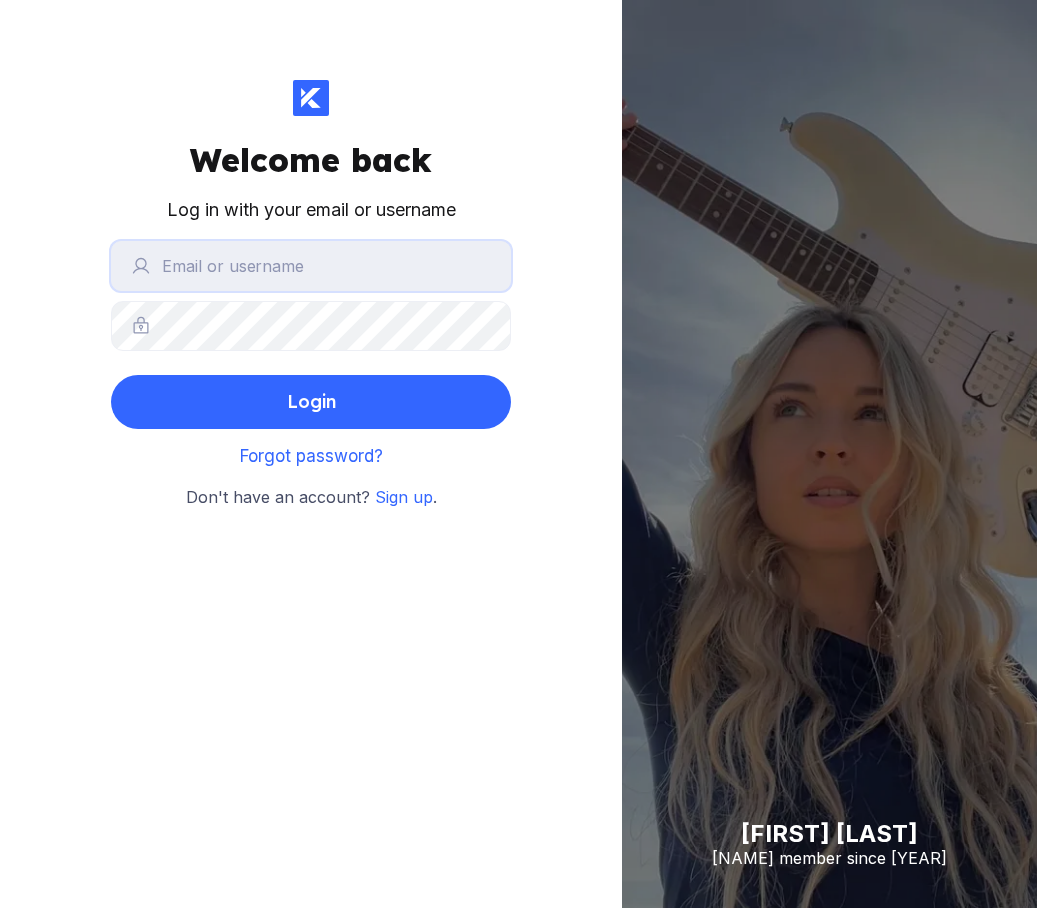type on "fromksusha" 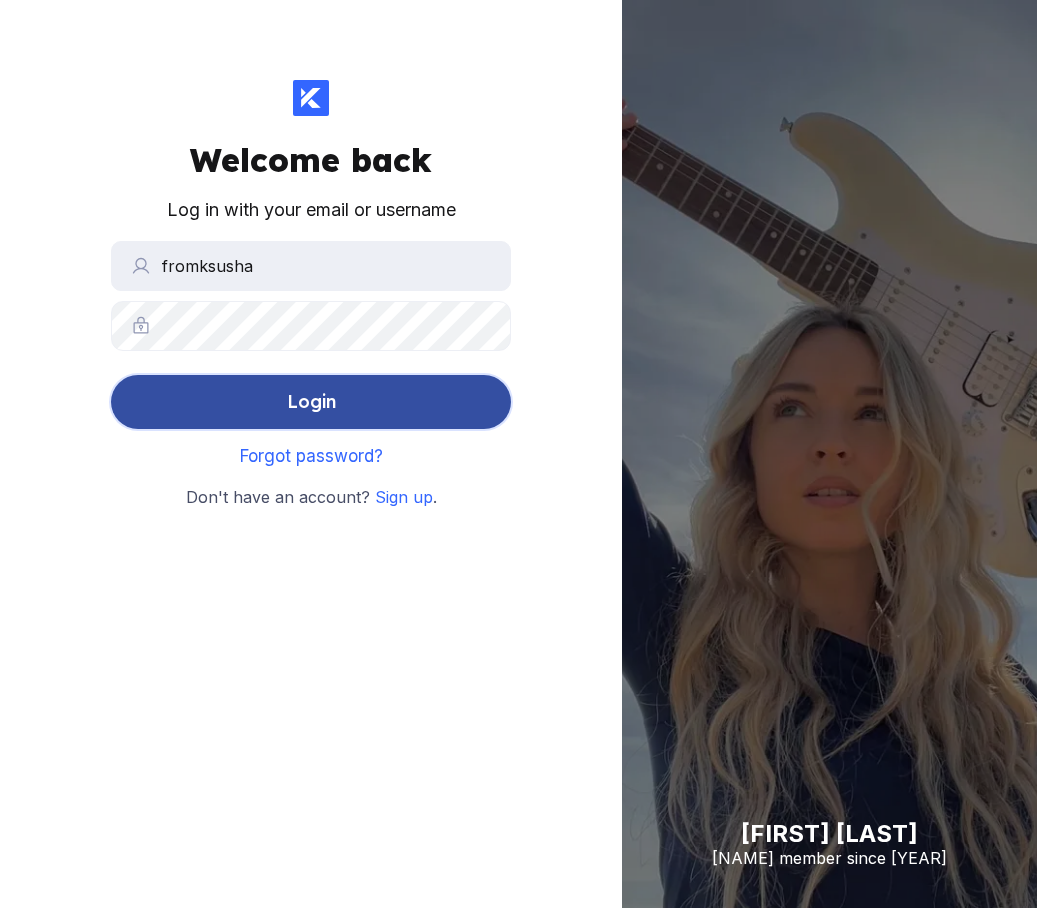 click on "Login" at bounding box center [311, 402] 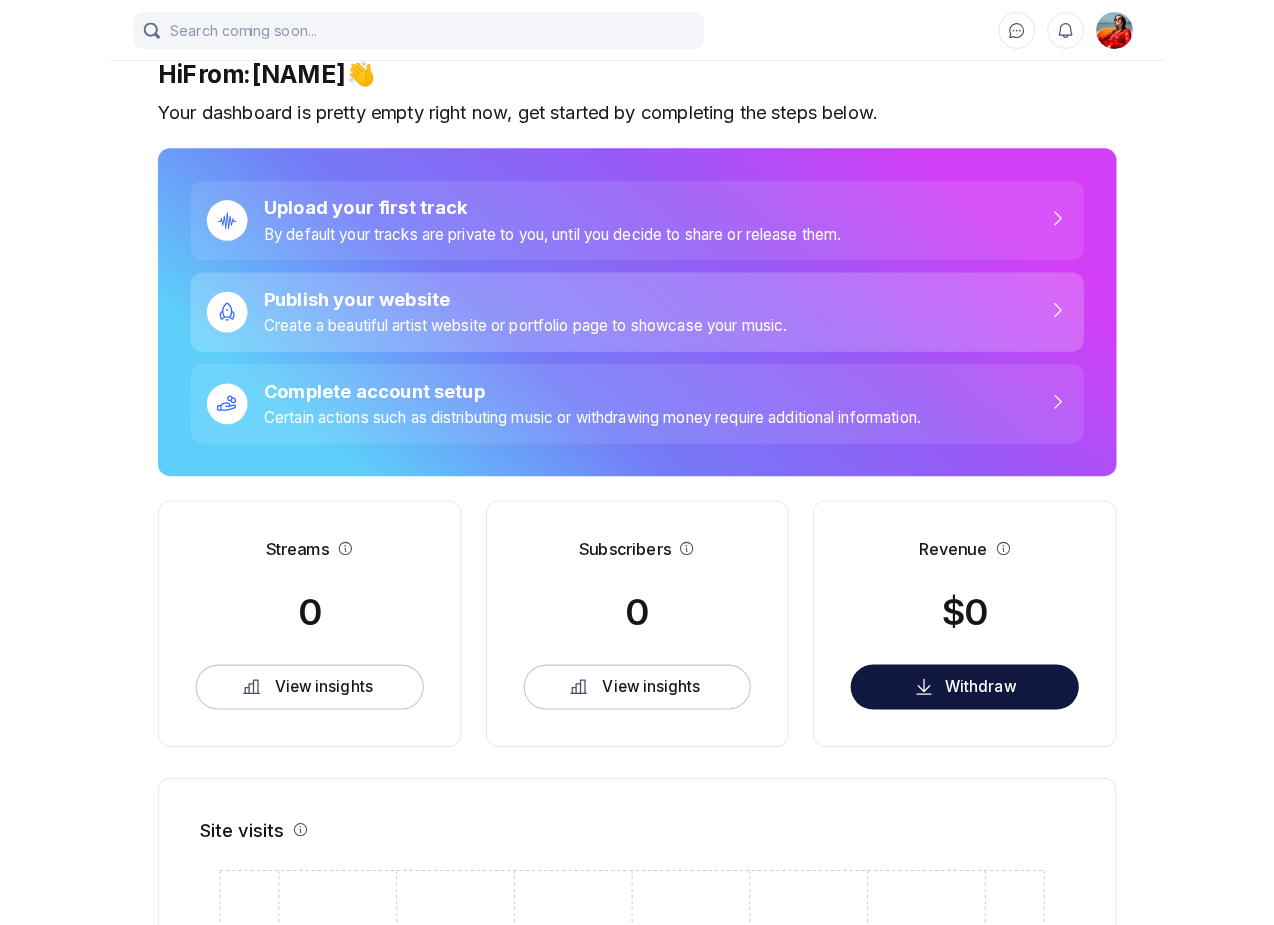 scroll, scrollTop: 0, scrollLeft: 0, axis: both 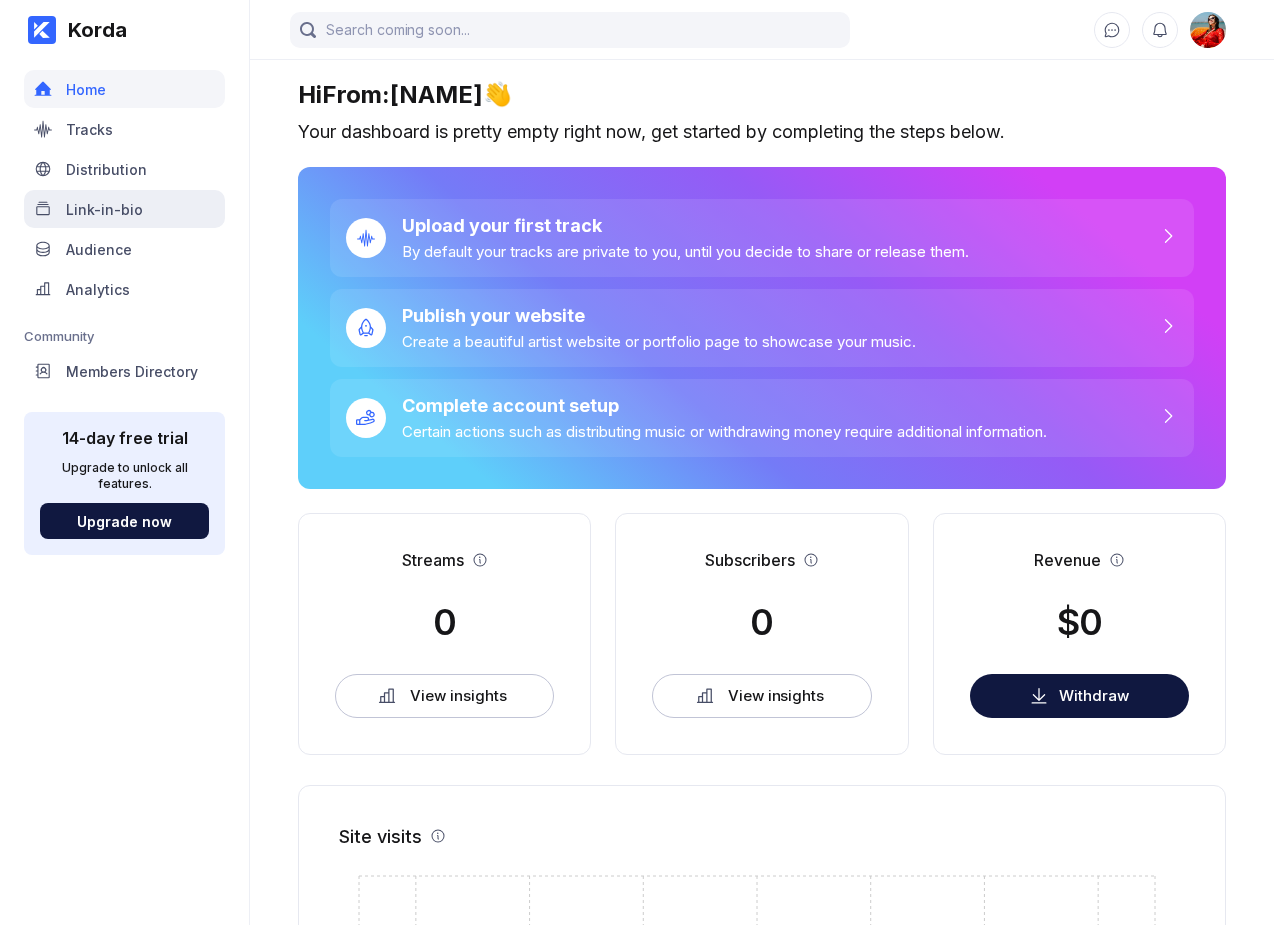 click on "Link-in-bio" at bounding box center (104, 209) 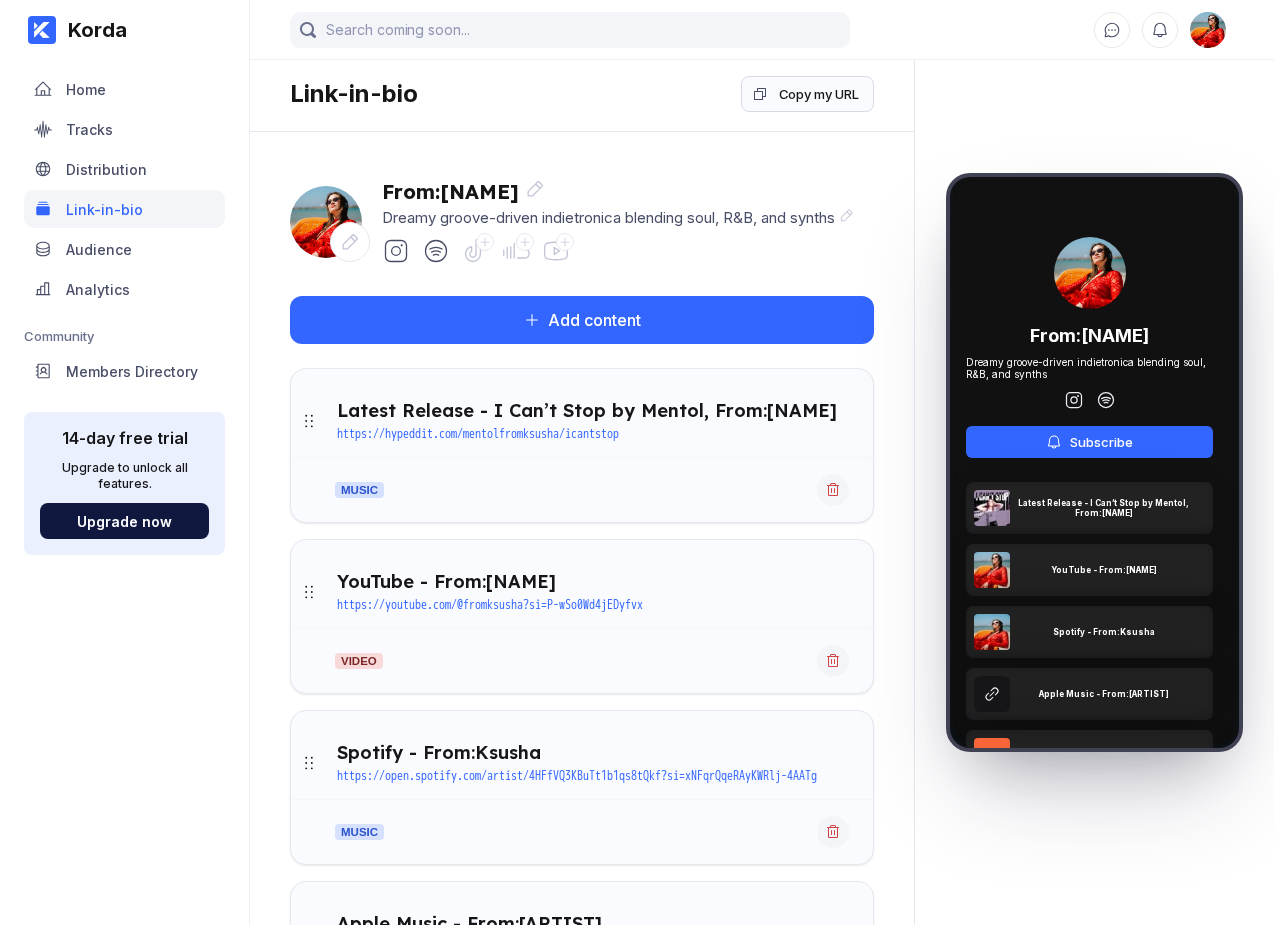 click on "Latest Release - I Can’t Stop by Mentol, From:[NAME]" at bounding box center [587, 410] 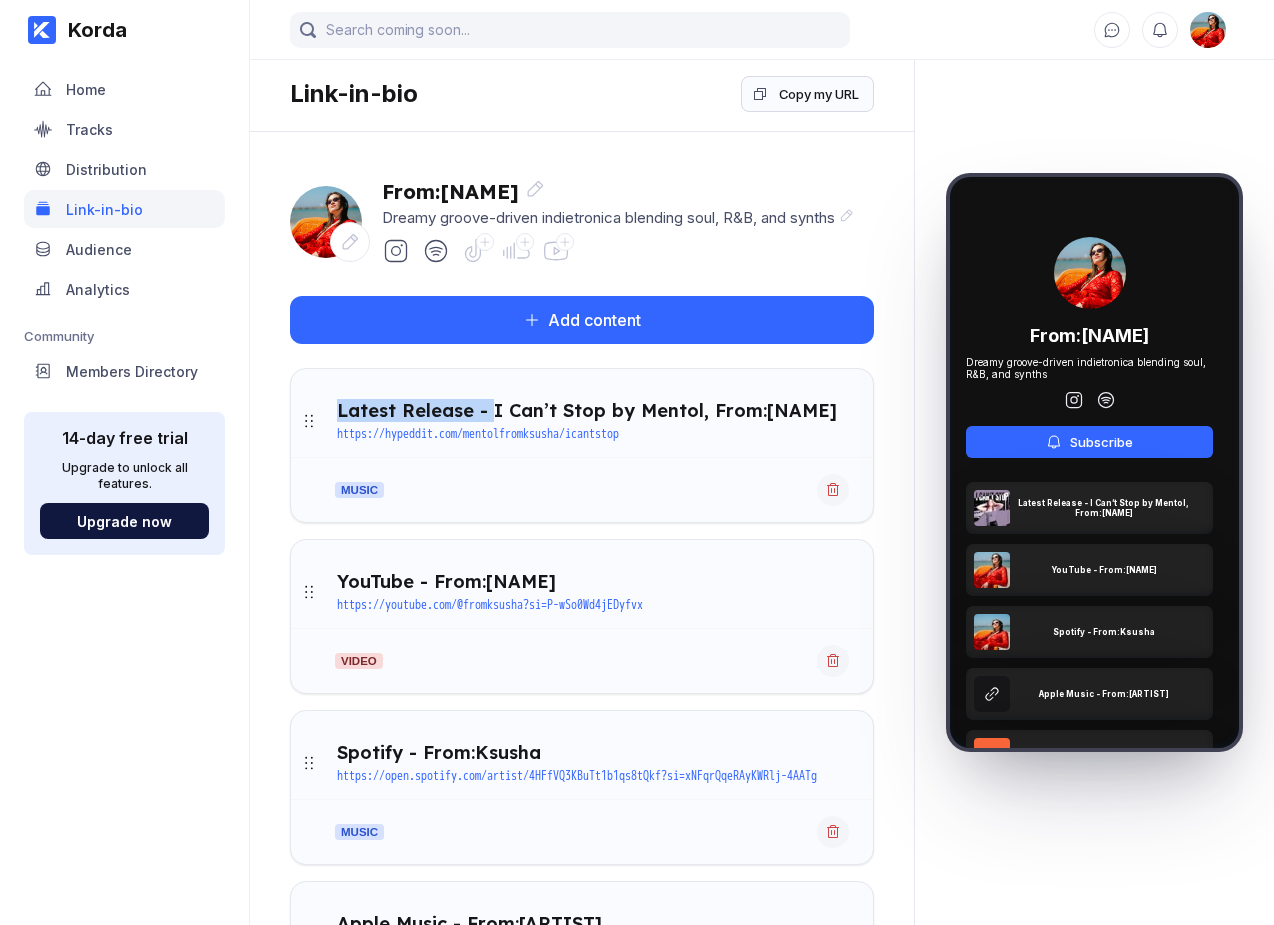 drag, startPoint x: 485, startPoint y: 411, endPoint x: 331, endPoint y: 406, distance: 154.08115 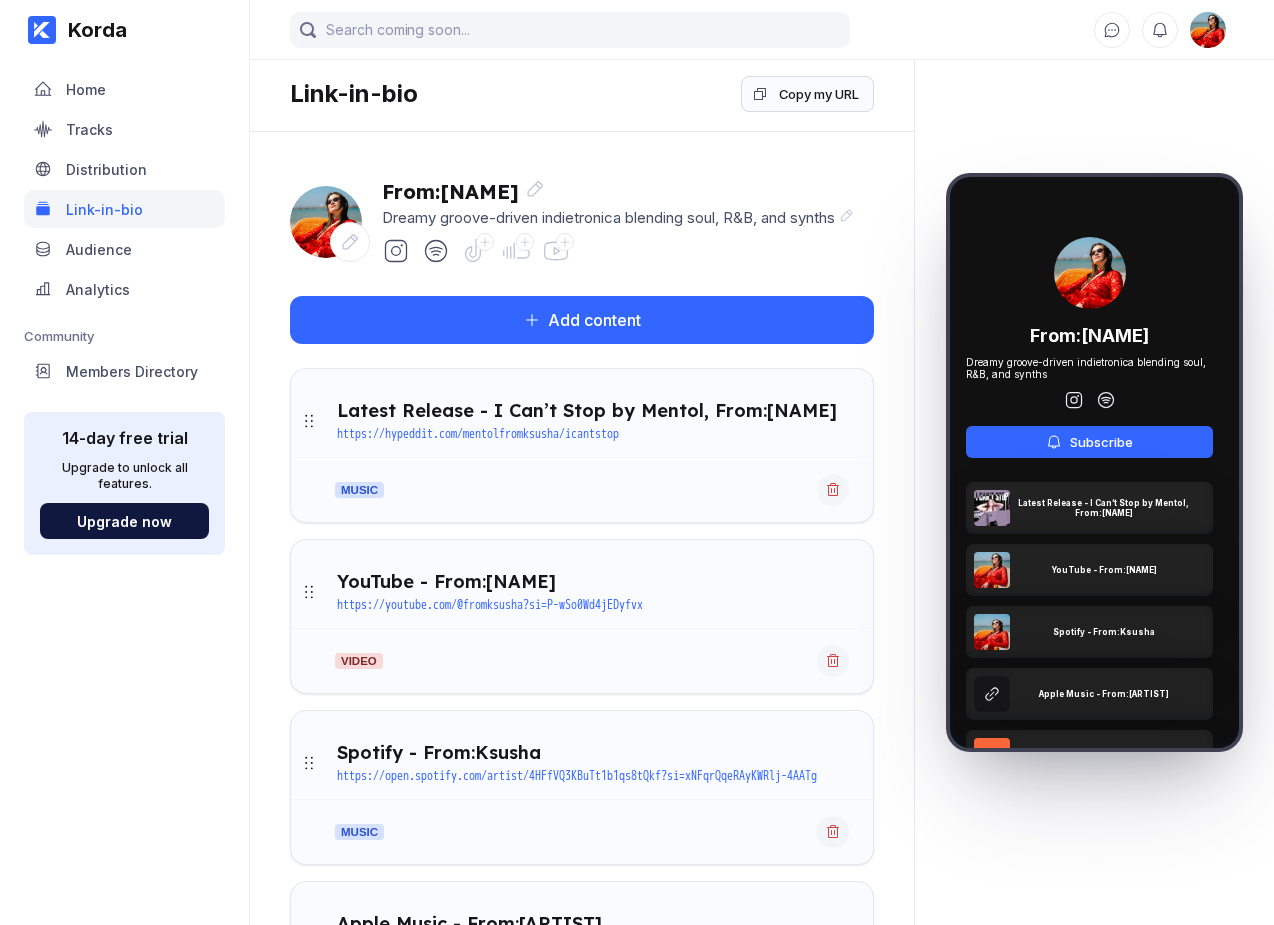 click on "Latest Release - I Can’t Stop by Mentol, From:[NAME]" at bounding box center [587, 410] 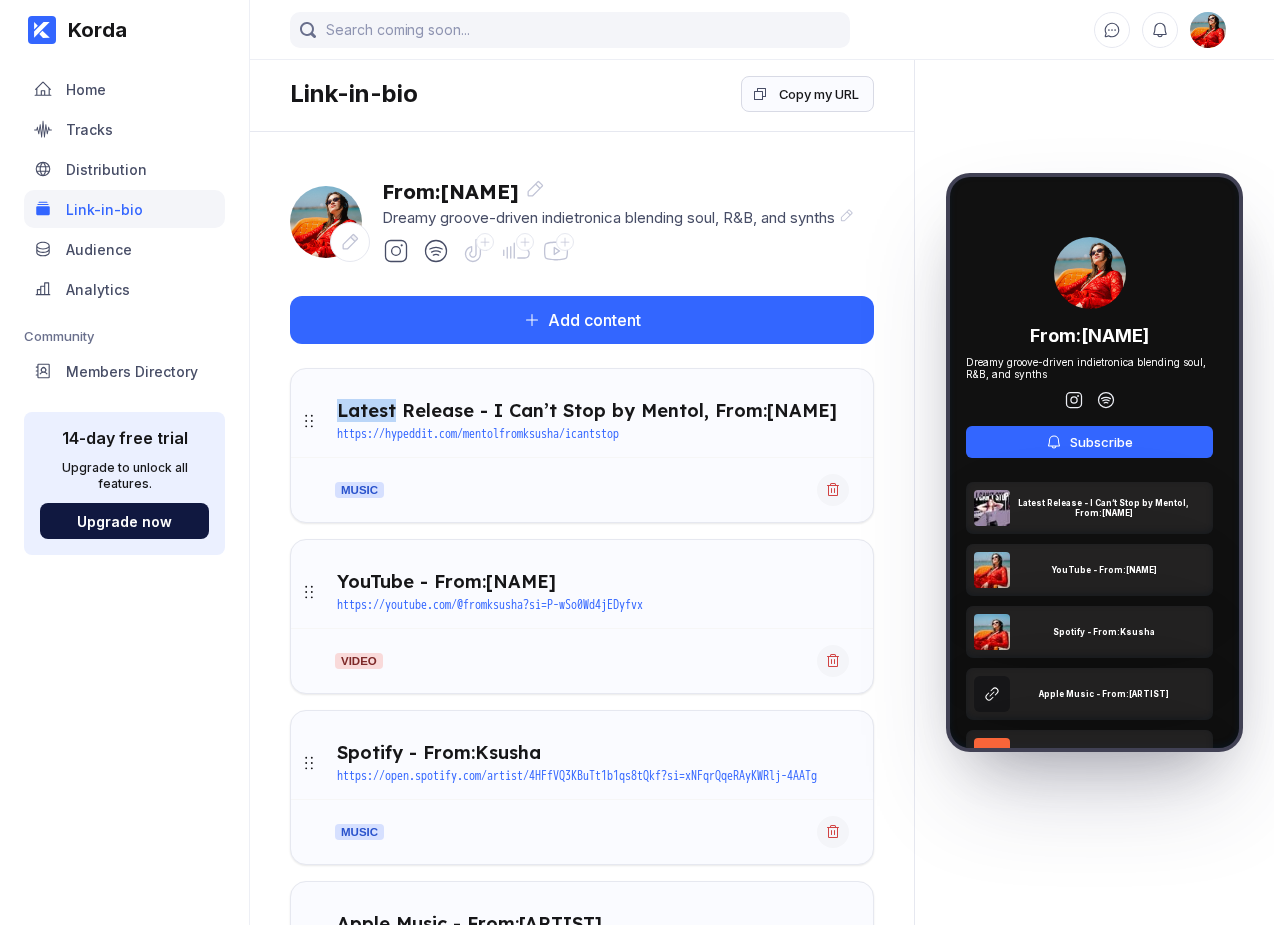 click on "Latest Release - I Can’t Stop by Mentol, From:[NAME]" at bounding box center [587, 410] 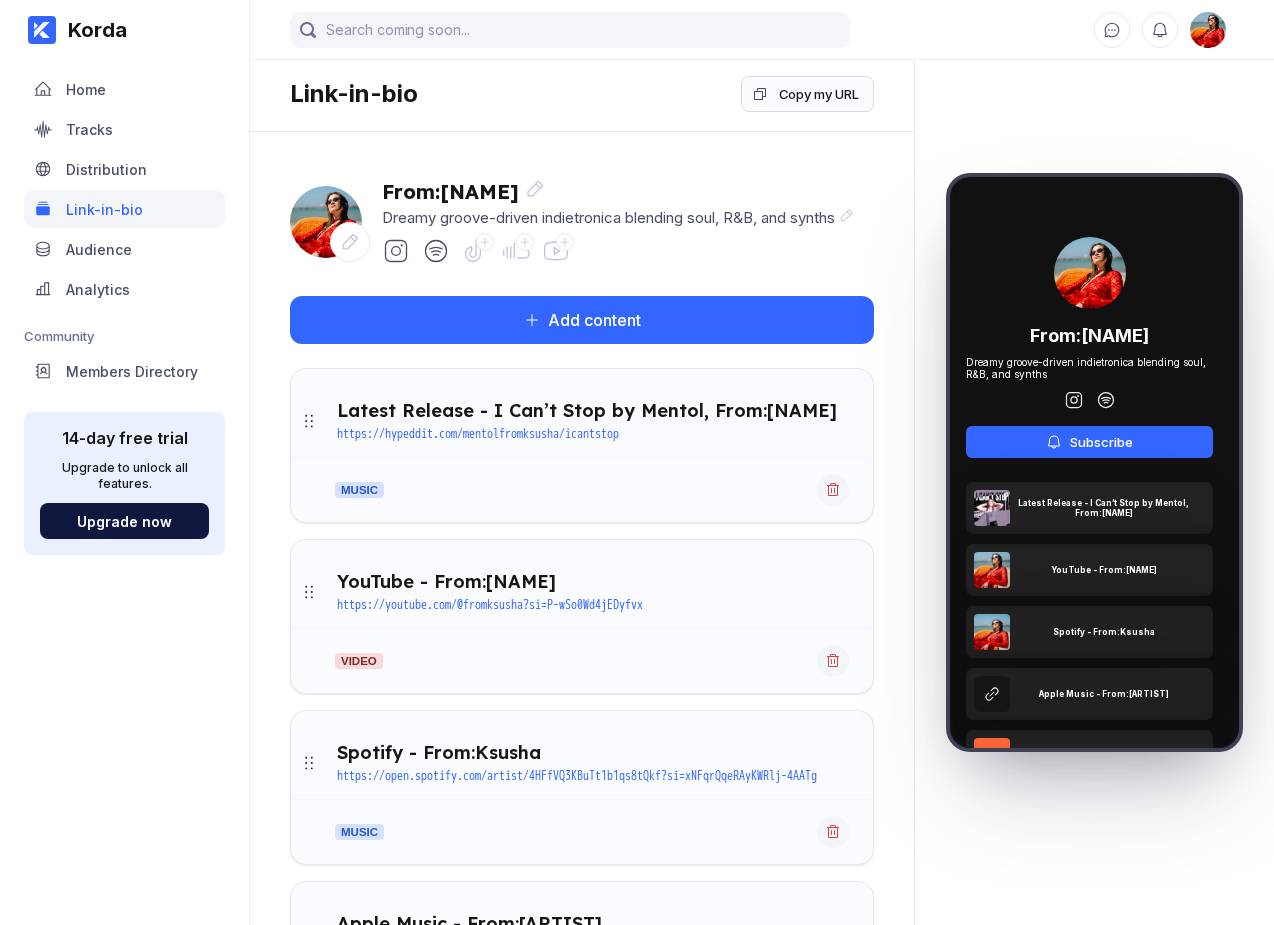 click on "Latest Release - I Can’t Stop by Mentol, From:[NAME]" at bounding box center [587, 410] 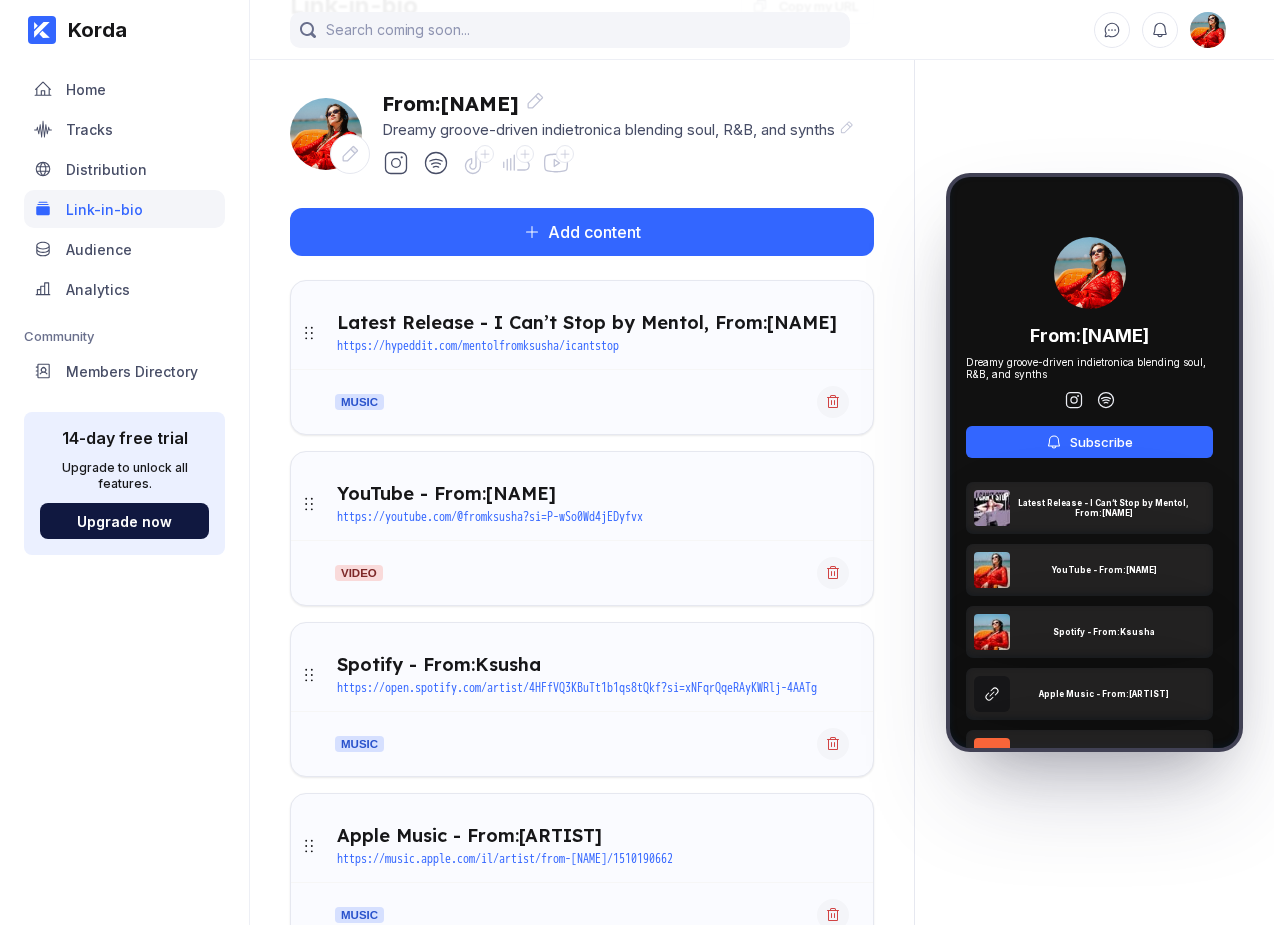 scroll, scrollTop: 0, scrollLeft: 0, axis: both 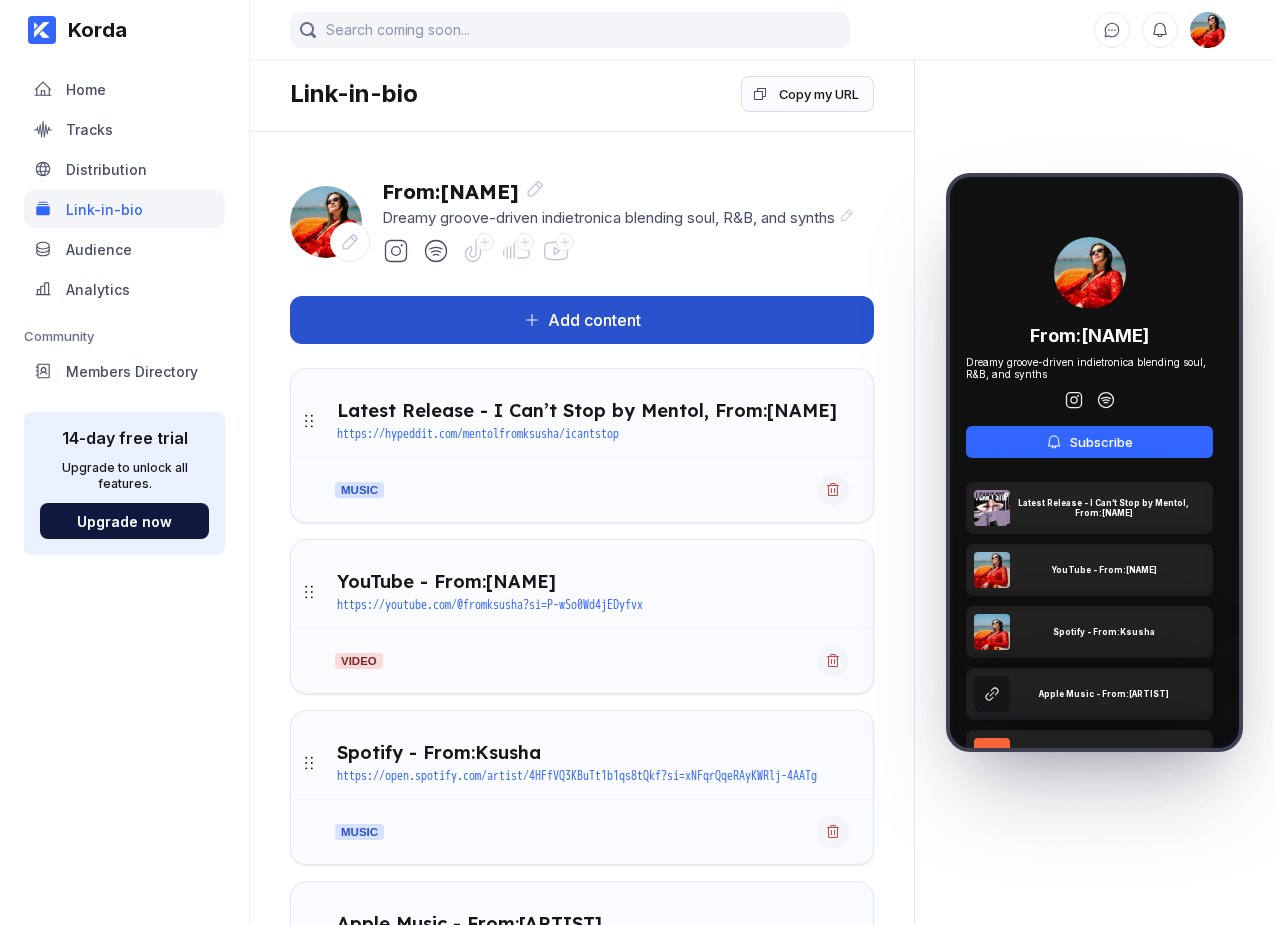 click on "Add content" at bounding box center [590, 320] 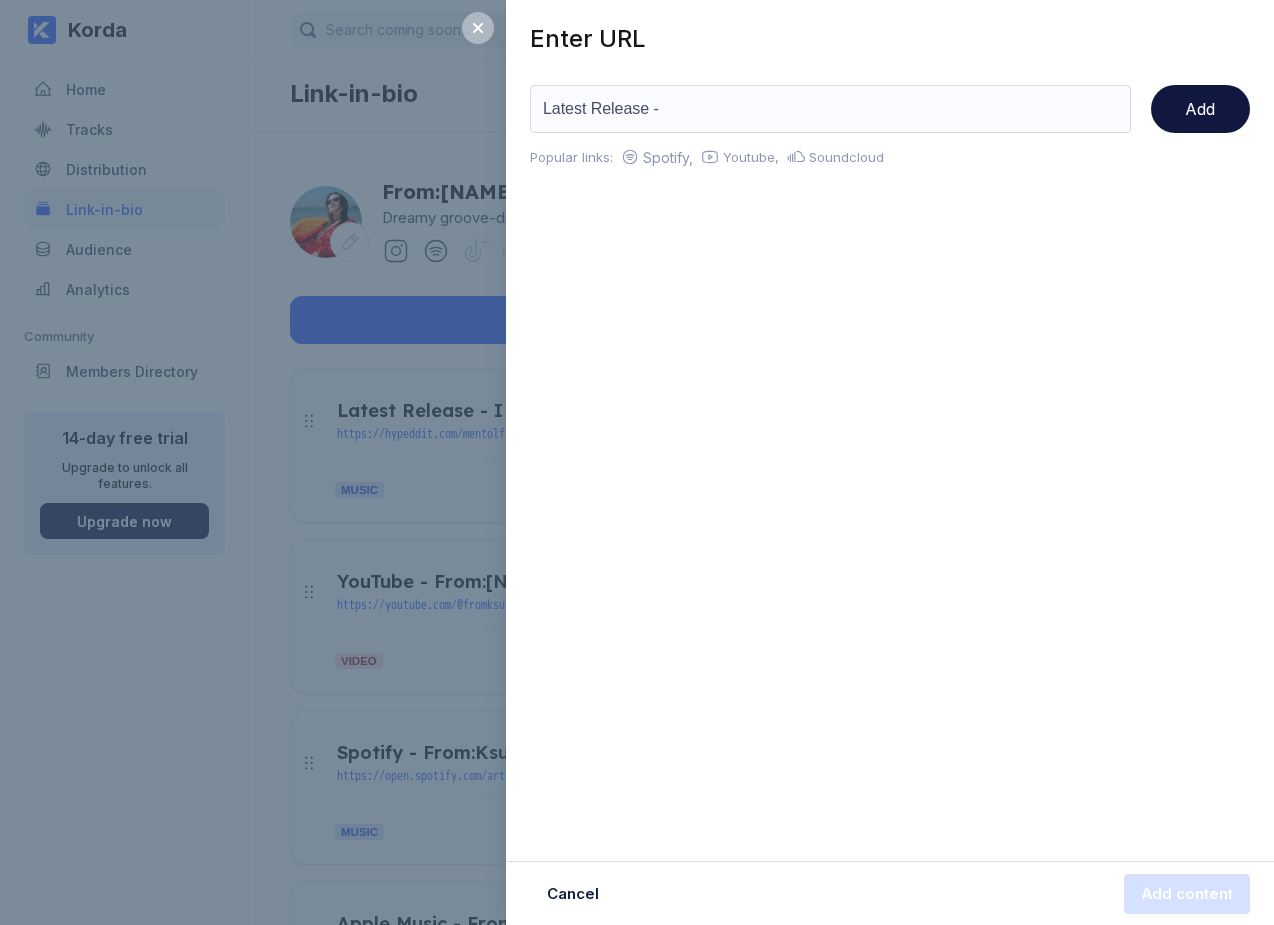 click on "Latest Release -" at bounding box center (830, 109) 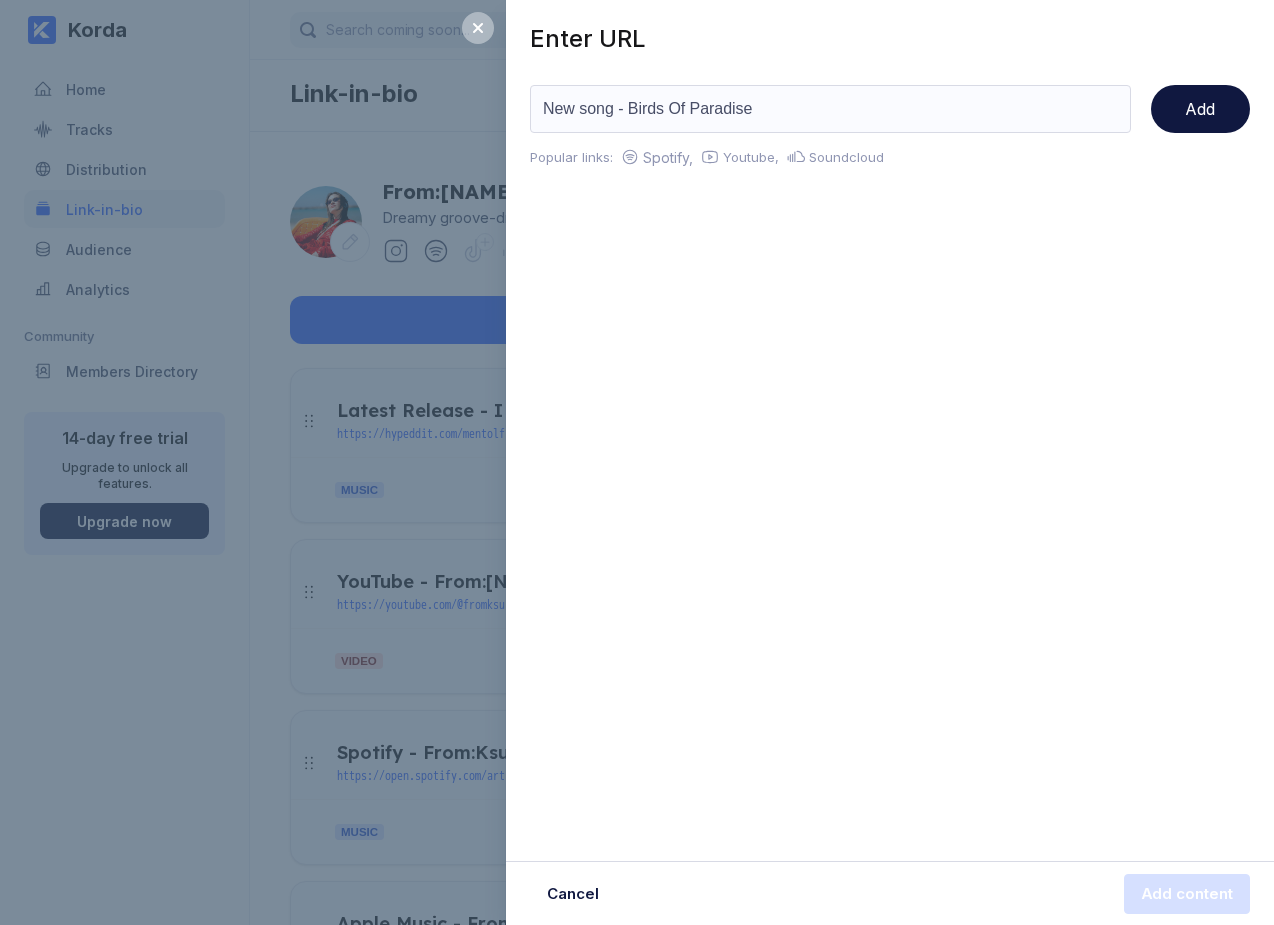 click on "Spotify," at bounding box center [666, 157] 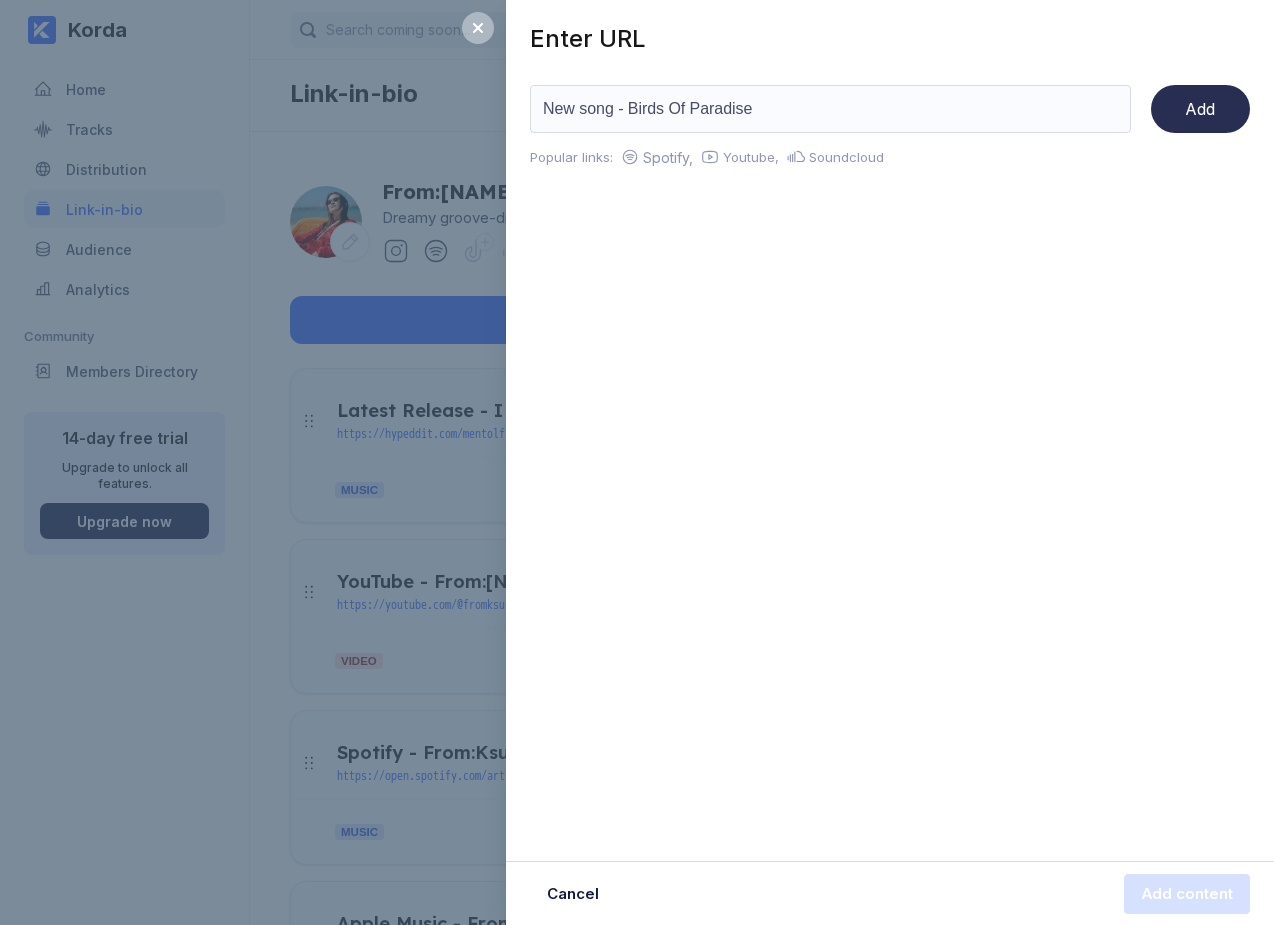 click on "Add" at bounding box center [1200, 109] 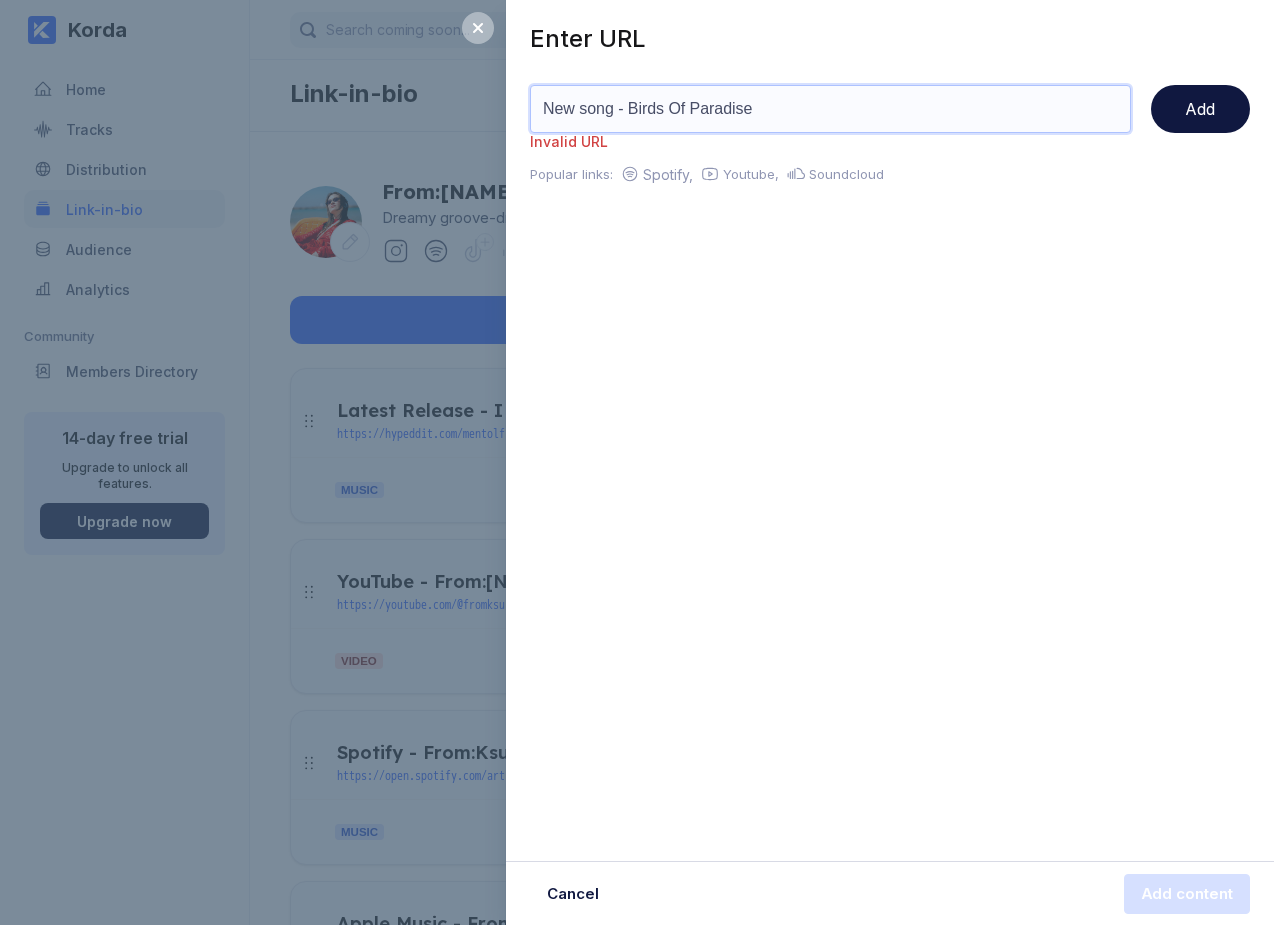 click on "New song - Birds Of Paradise" at bounding box center (830, 109) 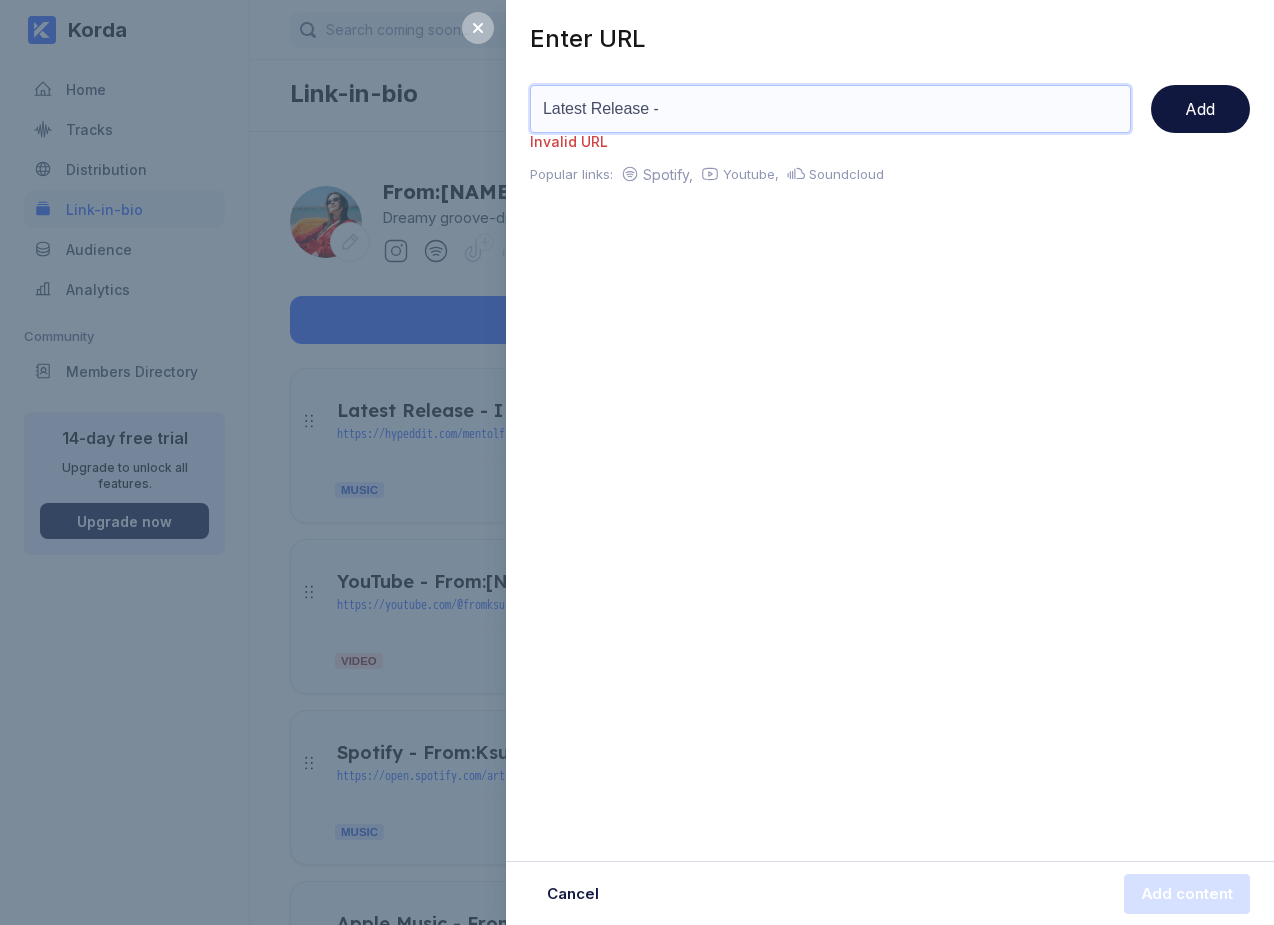 click on "Latest Release -" at bounding box center [830, 109] 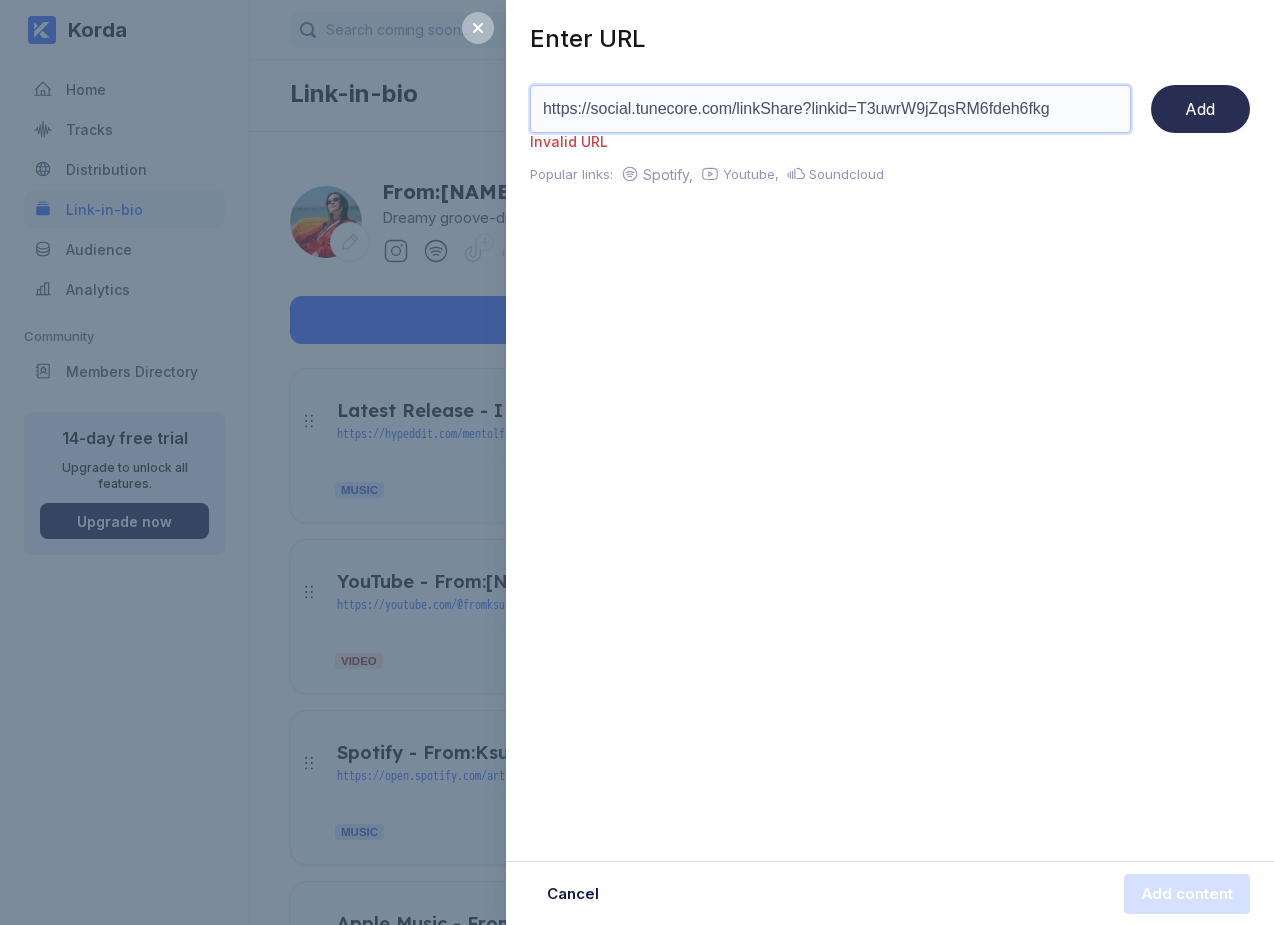 type on "https://social.tunecore.com/linkShare?linkid=T3uwrW9jZqsRM6fdeh6fkg" 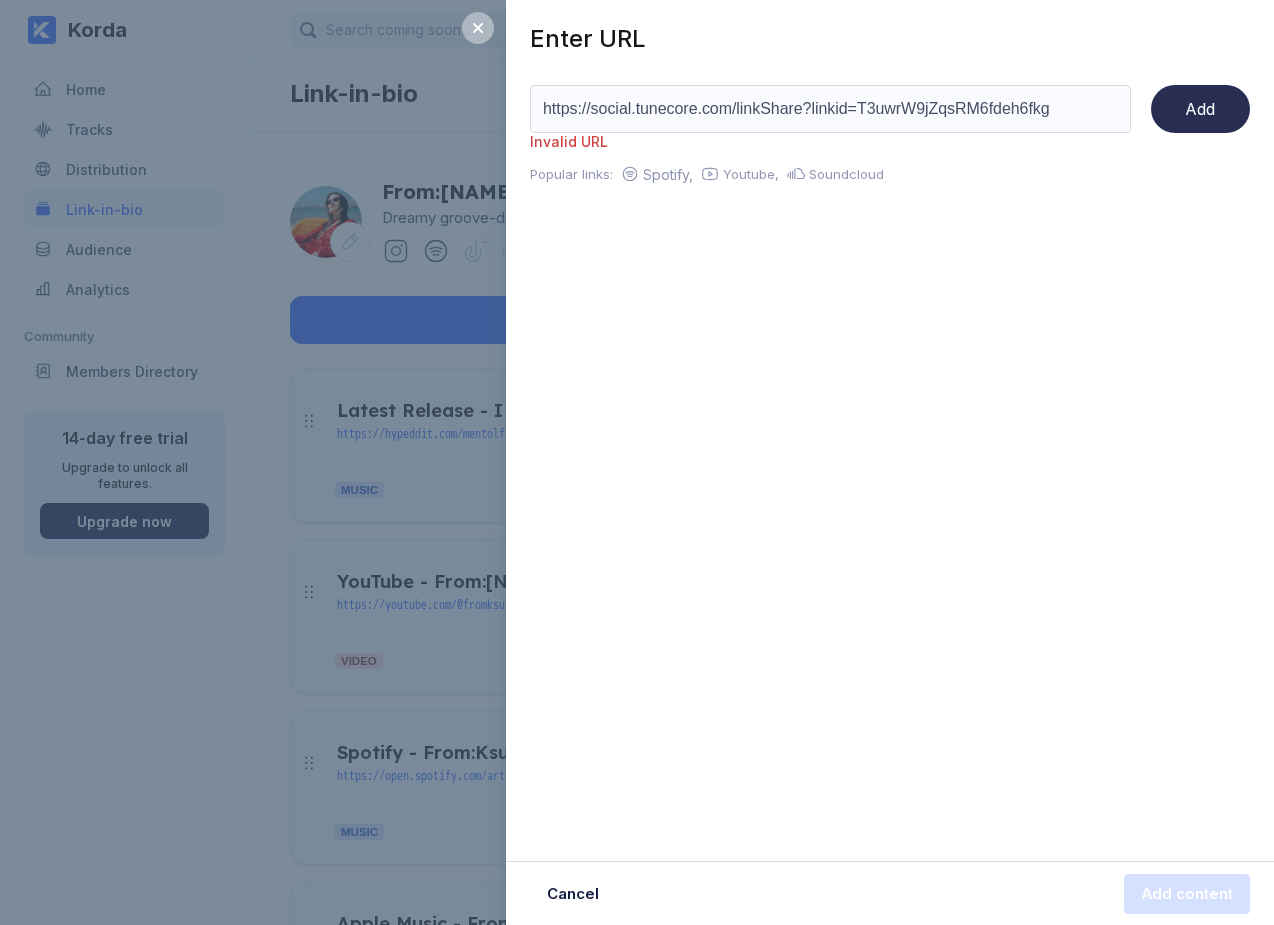 click on "Add" at bounding box center (1200, 109) 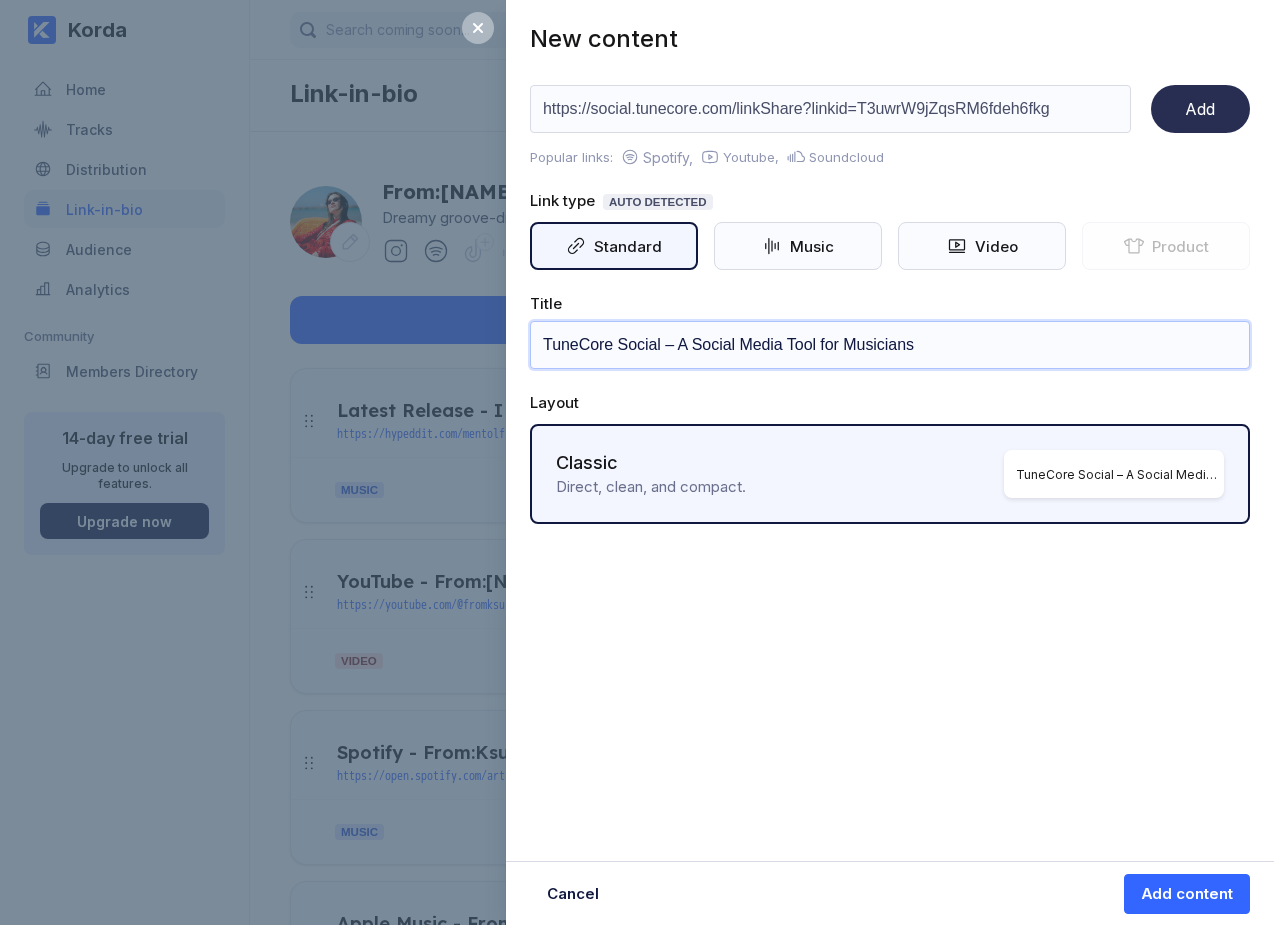 drag, startPoint x: 942, startPoint y: 345, endPoint x: 507, endPoint y: 338, distance: 435.0563 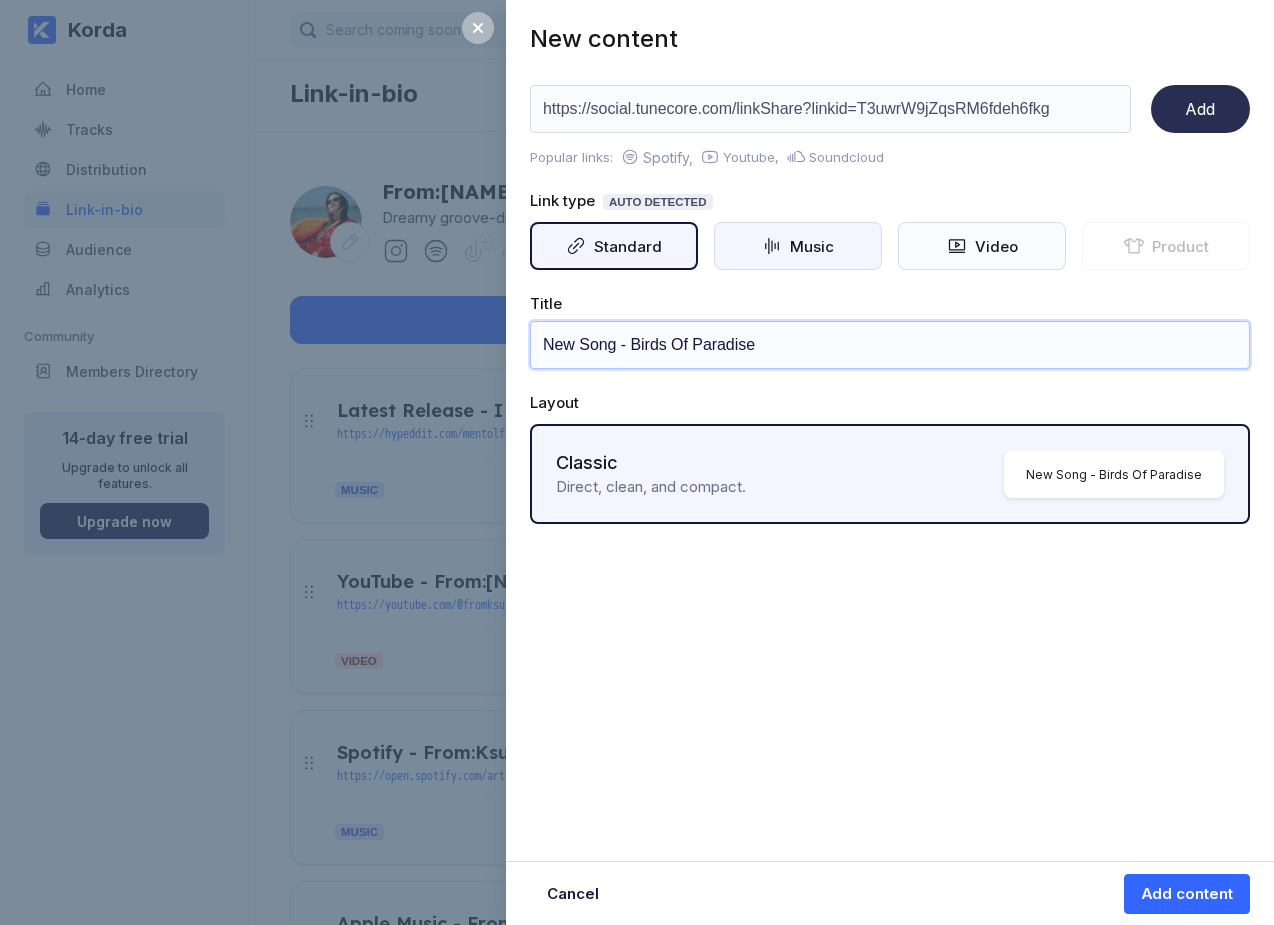 type on "New Song - Birds Of Paradise" 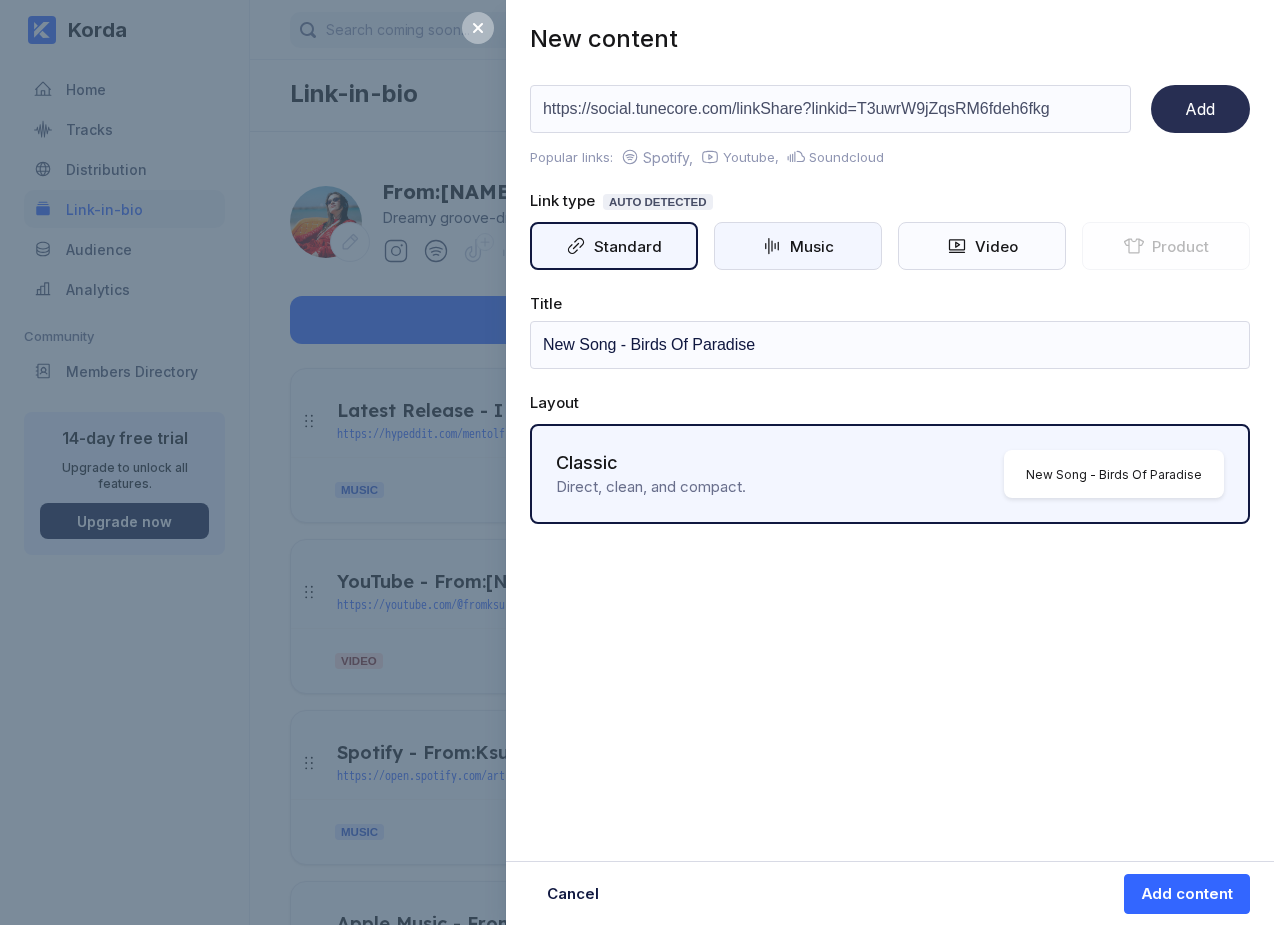 click on "Music" at bounding box center [808, 246] 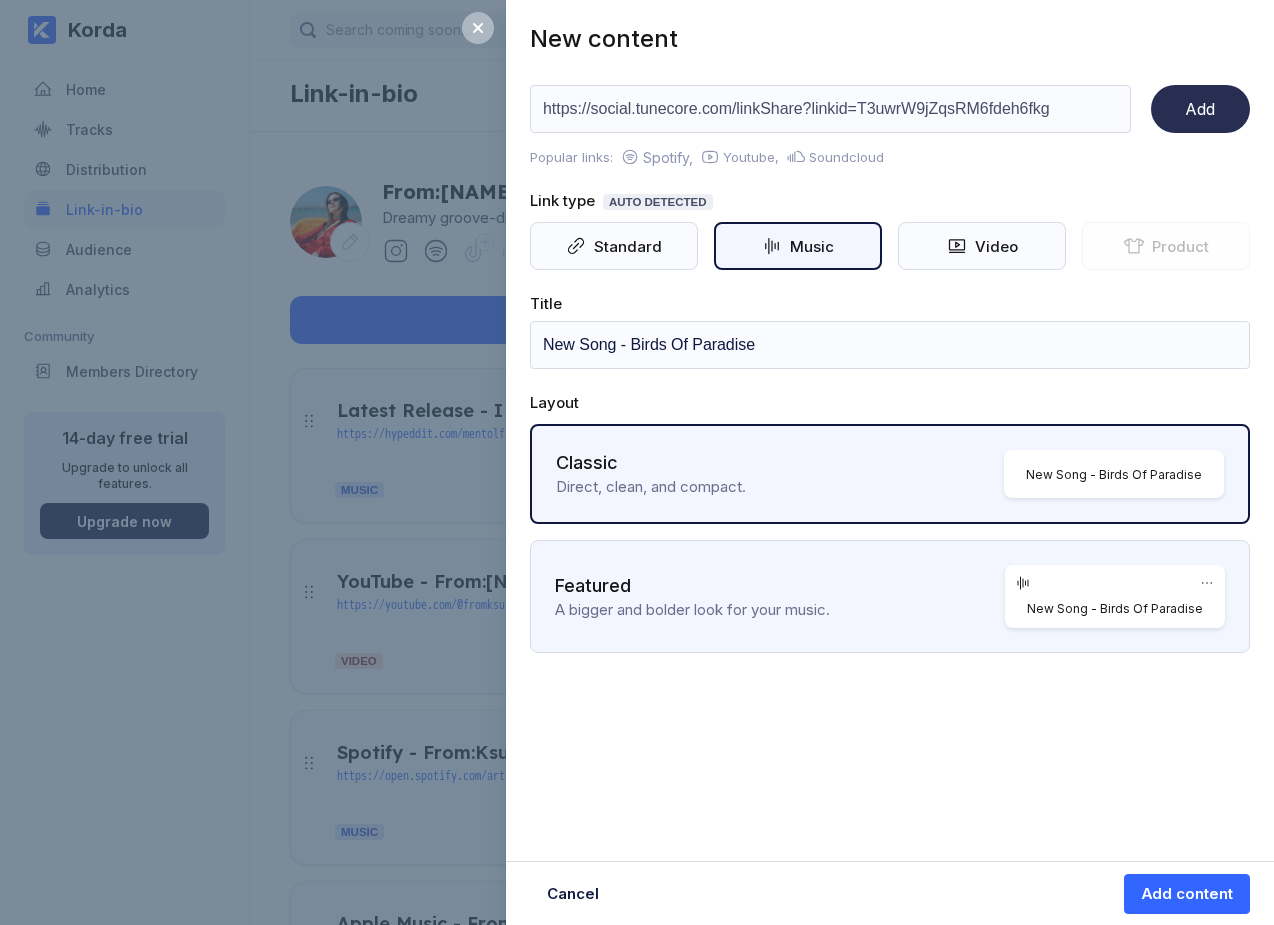 click on "A bigger and bolder look for your music." at bounding box center [780, 609] 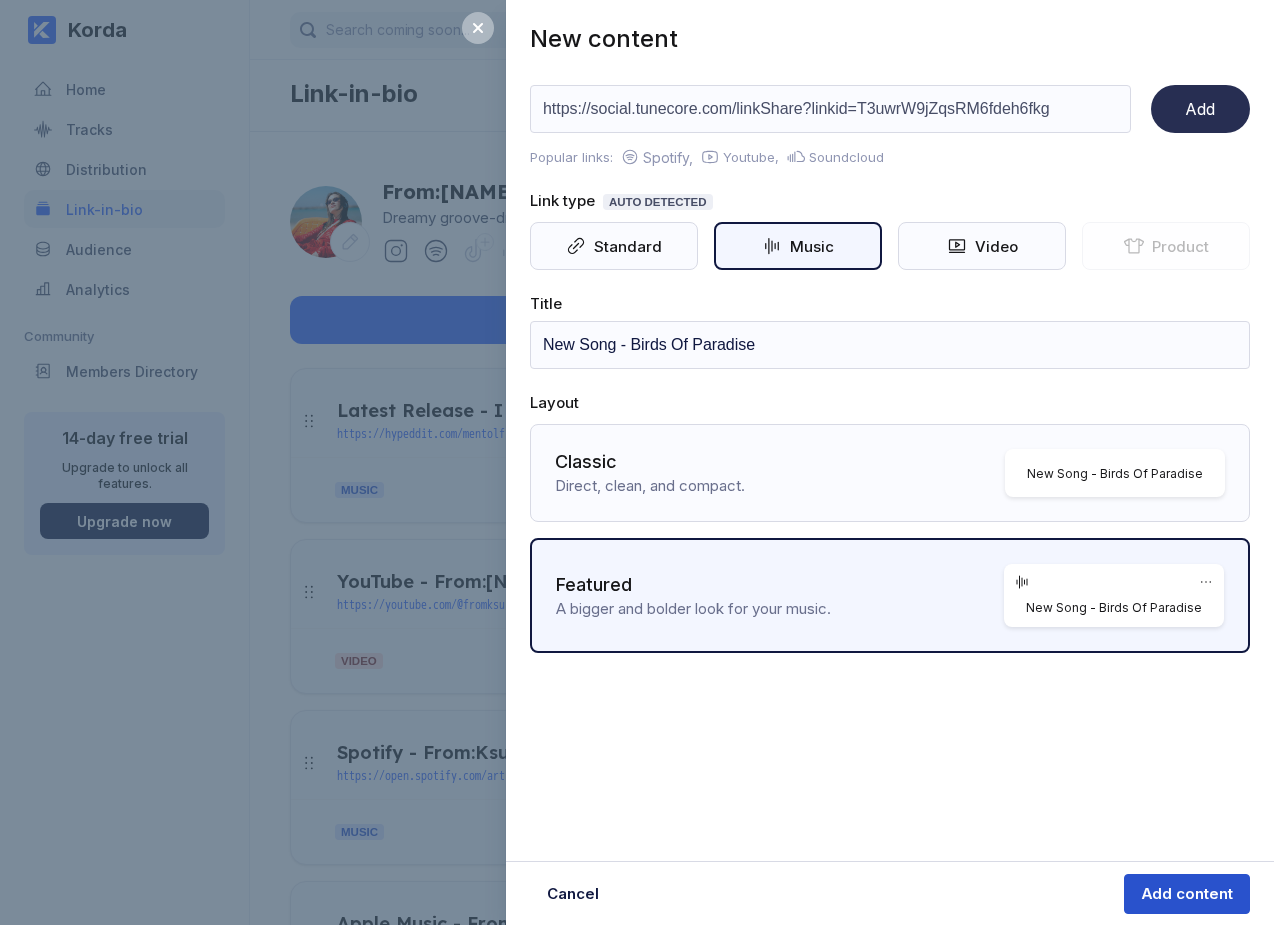 click on "Add content" at bounding box center (1187, 894) 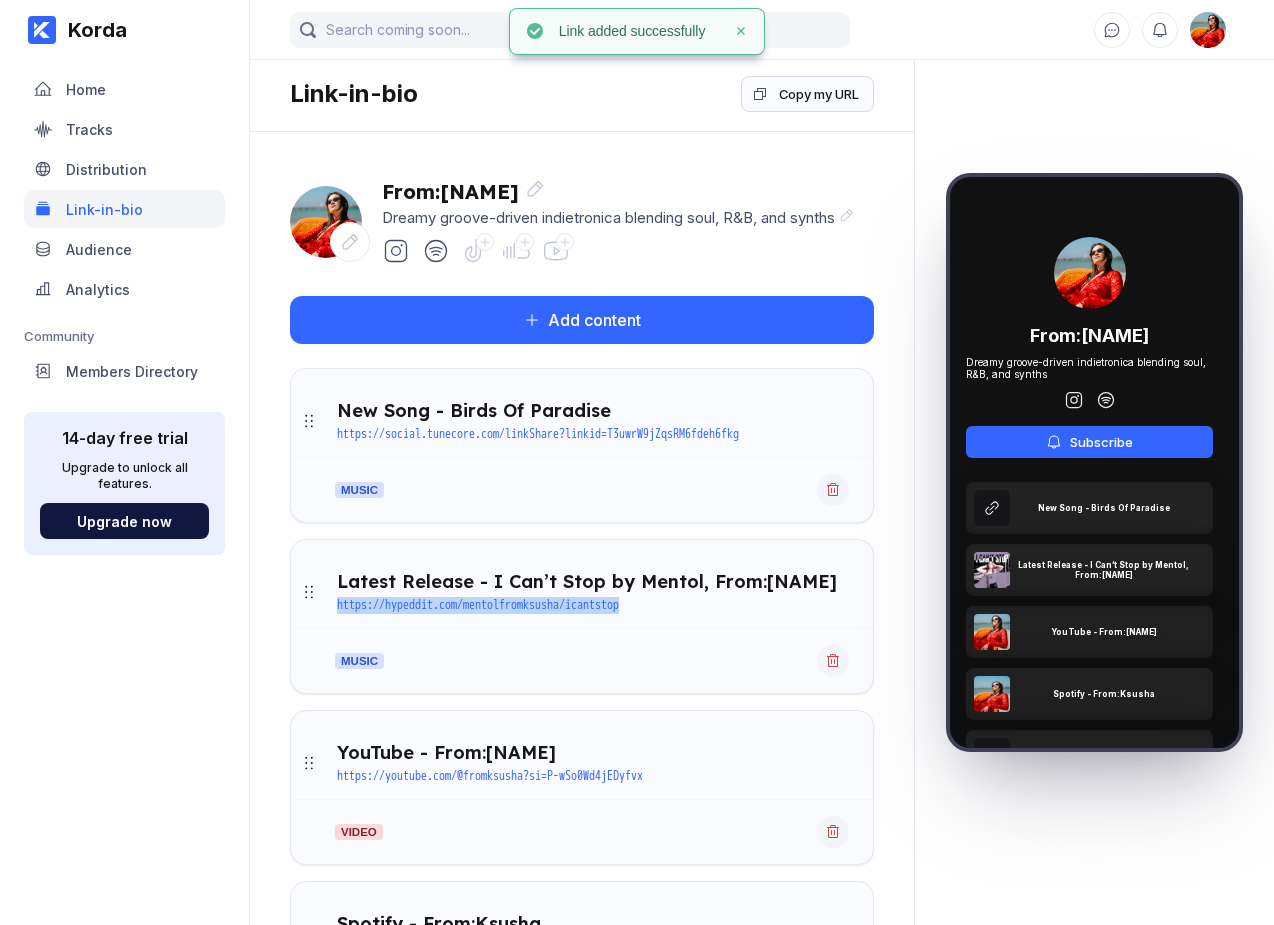 drag, startPoint x: 688, startPoint y: 598, endPoint x: 333, endPoint y: 617, distance: 355.5081 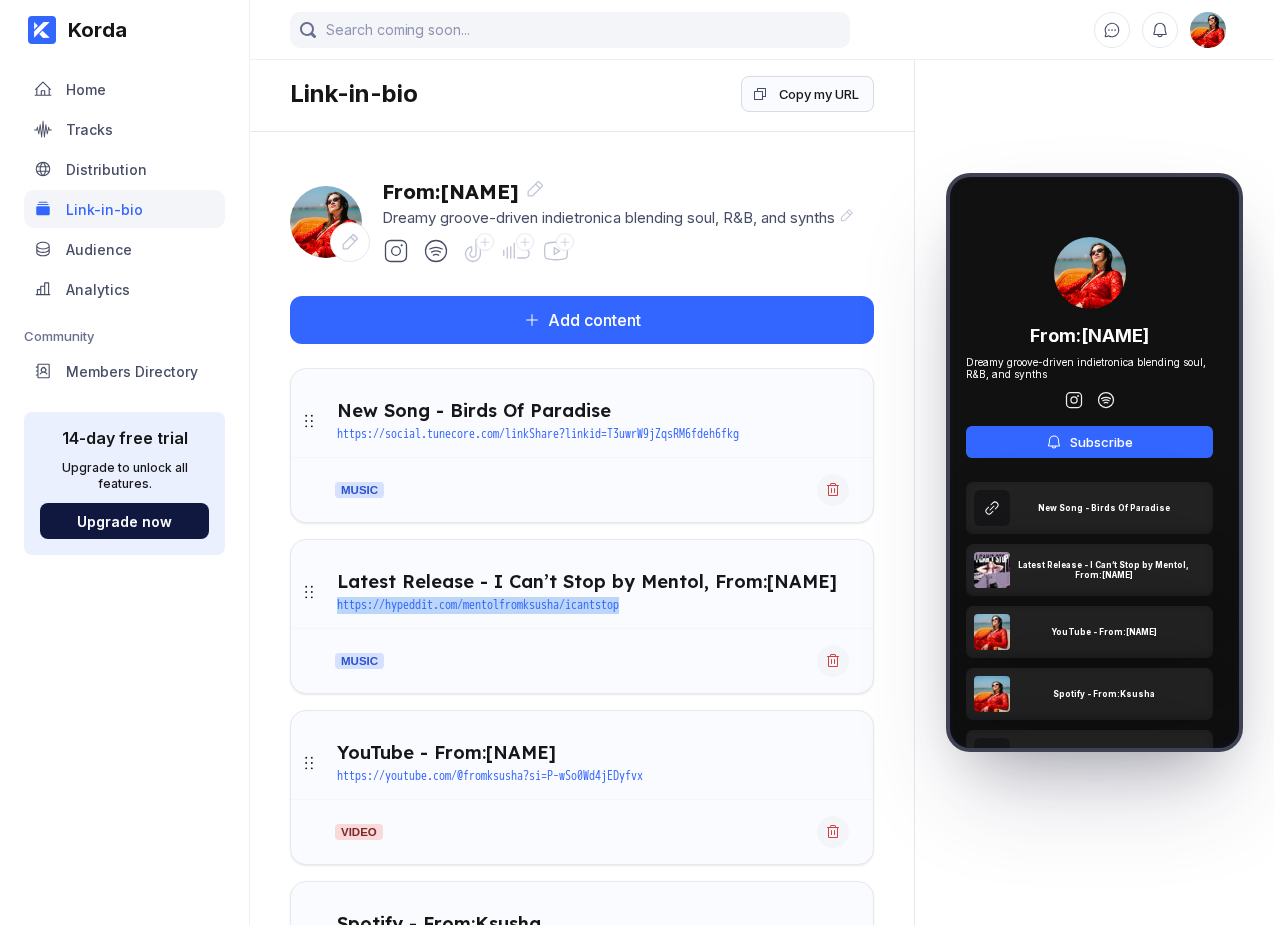 copy on "Latest Release - I Can’t Stop by [ARTIST], From:[ARTIST] https://hypeddit.com/mentolfromksusha/icantstop" 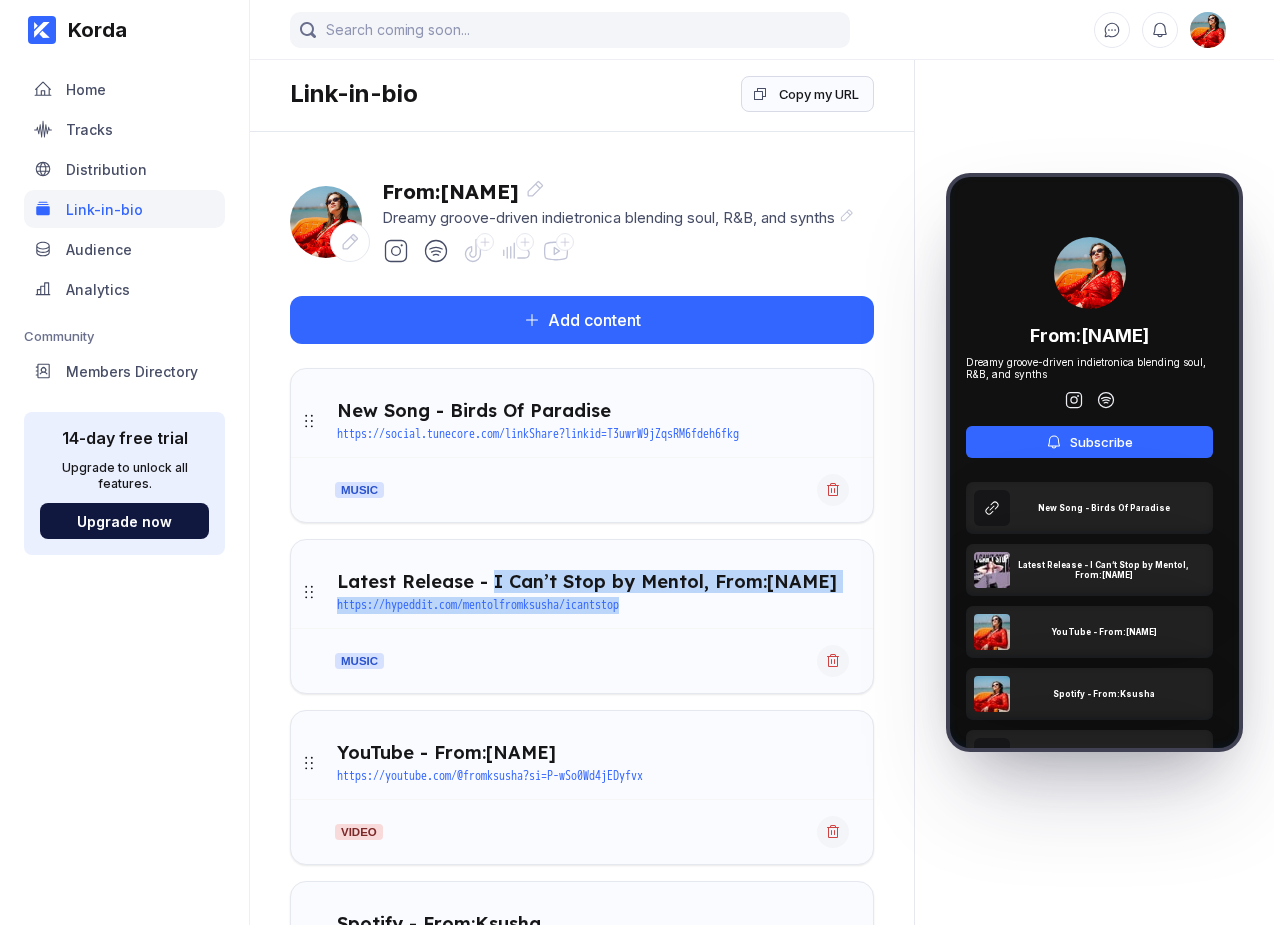 drag, startPoint x: 485, startPoint y: 583, endPoint x: 688, endPoint y: 616, distance: 205.66478 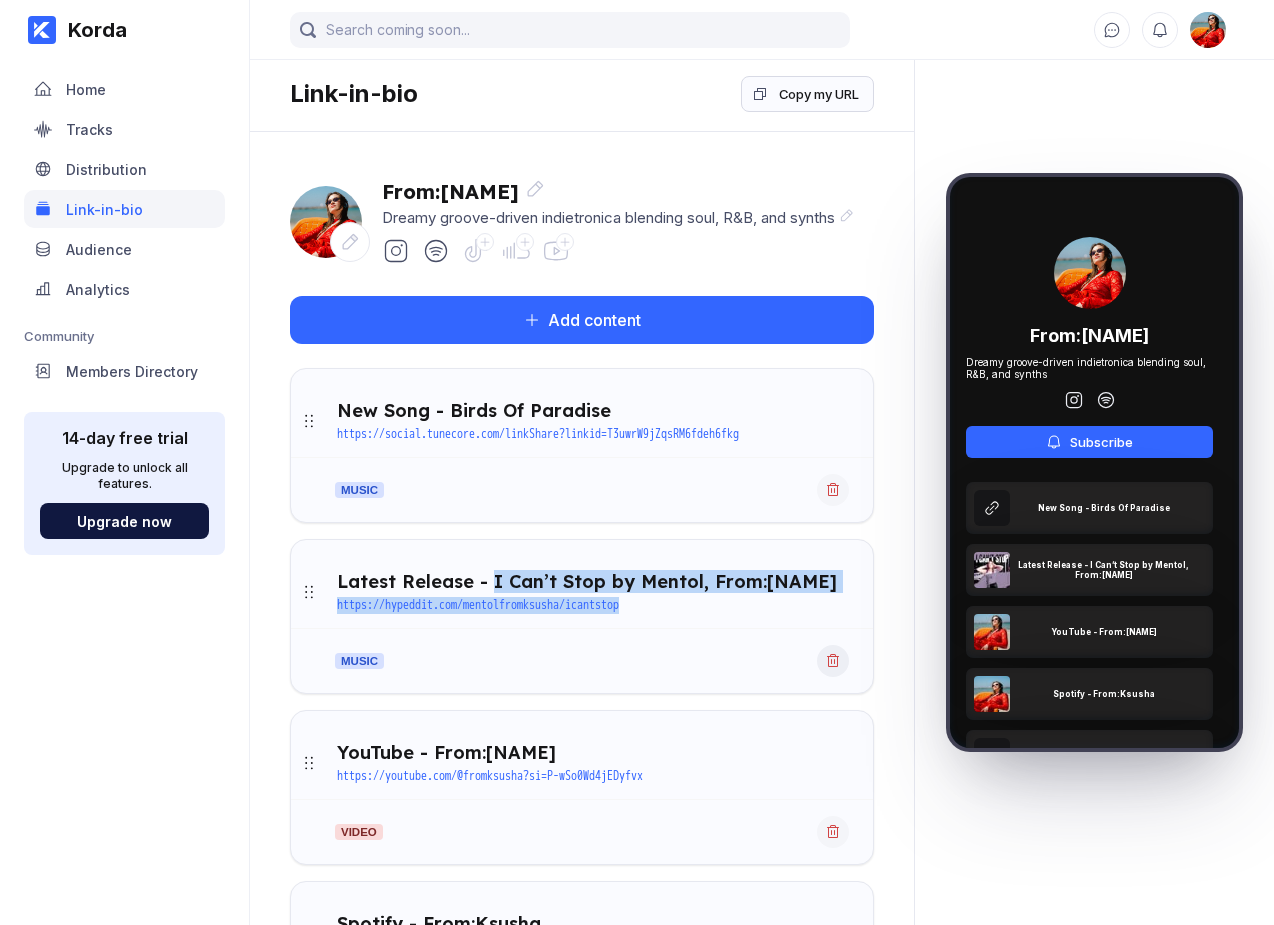 click 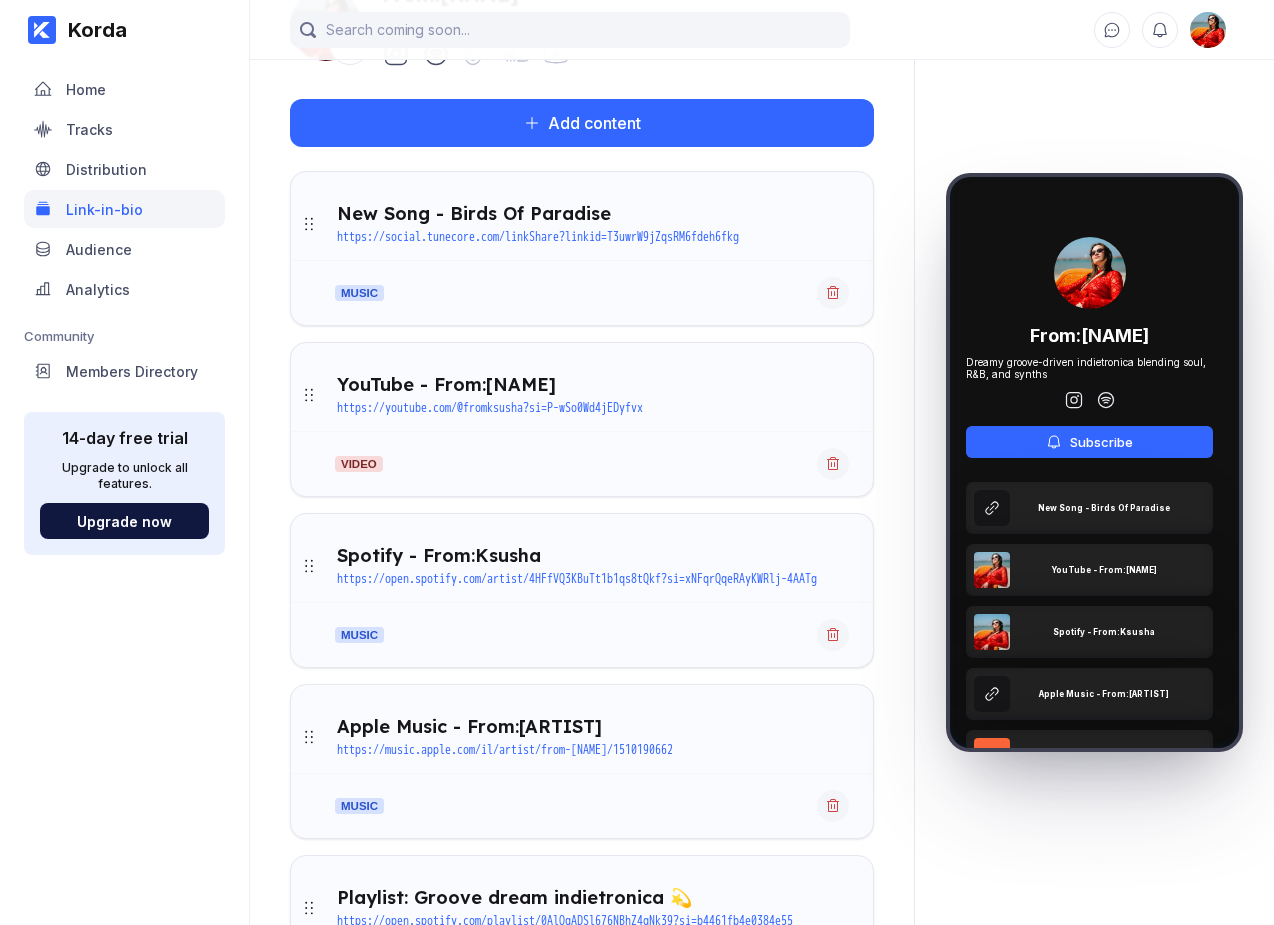 scroll, scrollTop: 0, scrollLeft: 0, axis: both 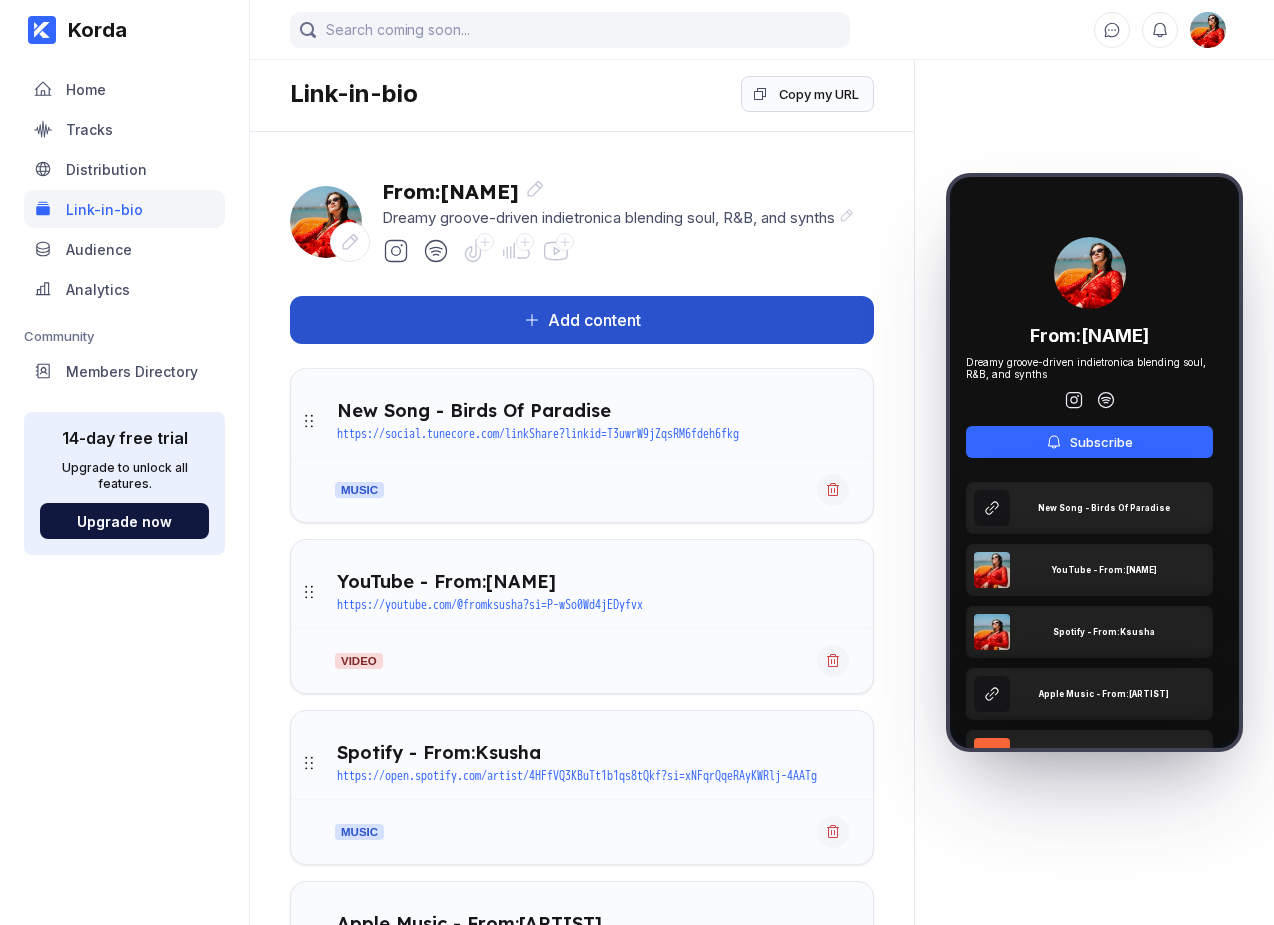 click on "Add content" at bounding box center (590, 320) 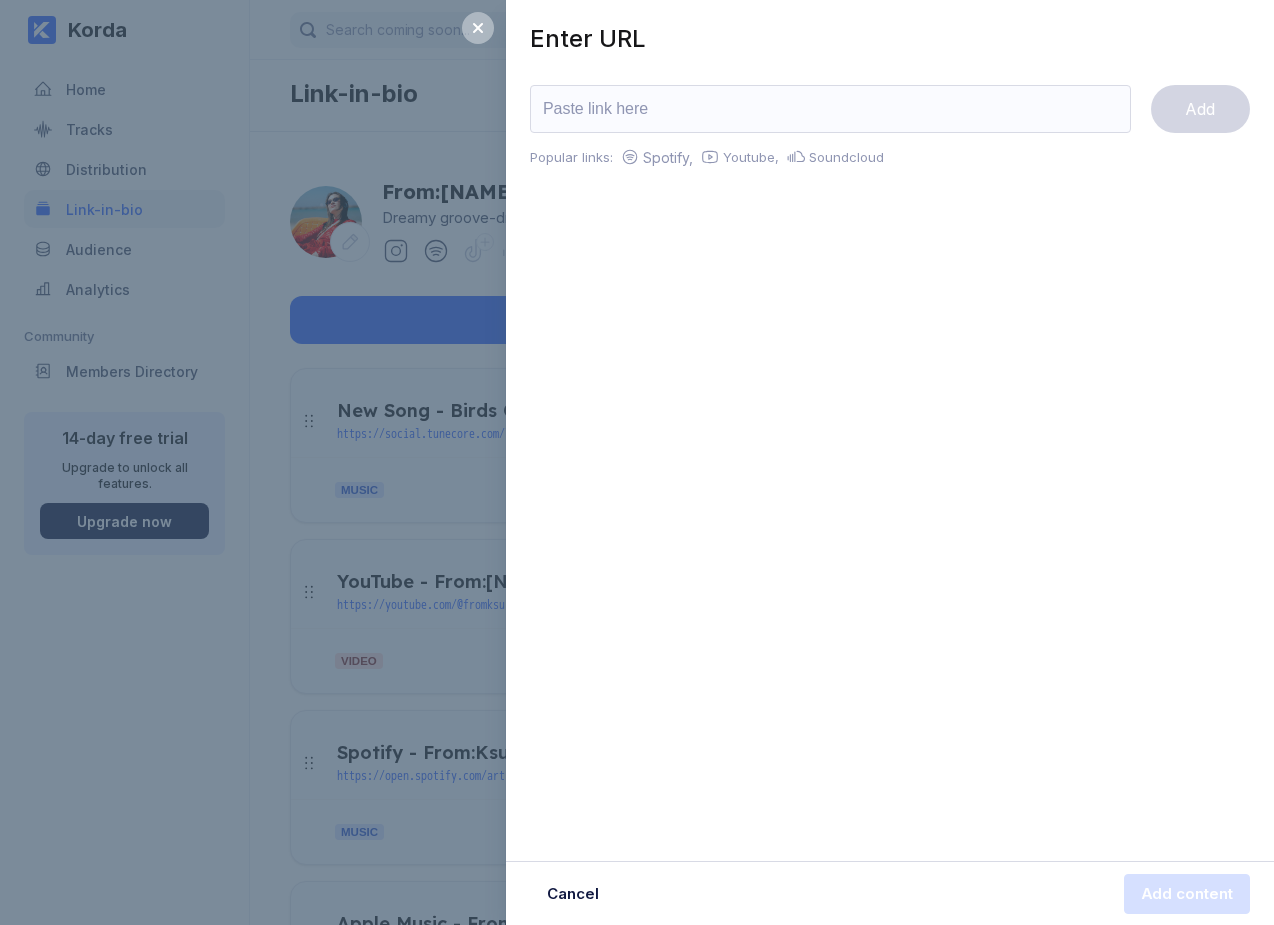 type on "I Can’t Stop by [ARTIST], From:[ARTIST] https://hypeddit.com/mentolfromksusha/icantstop" 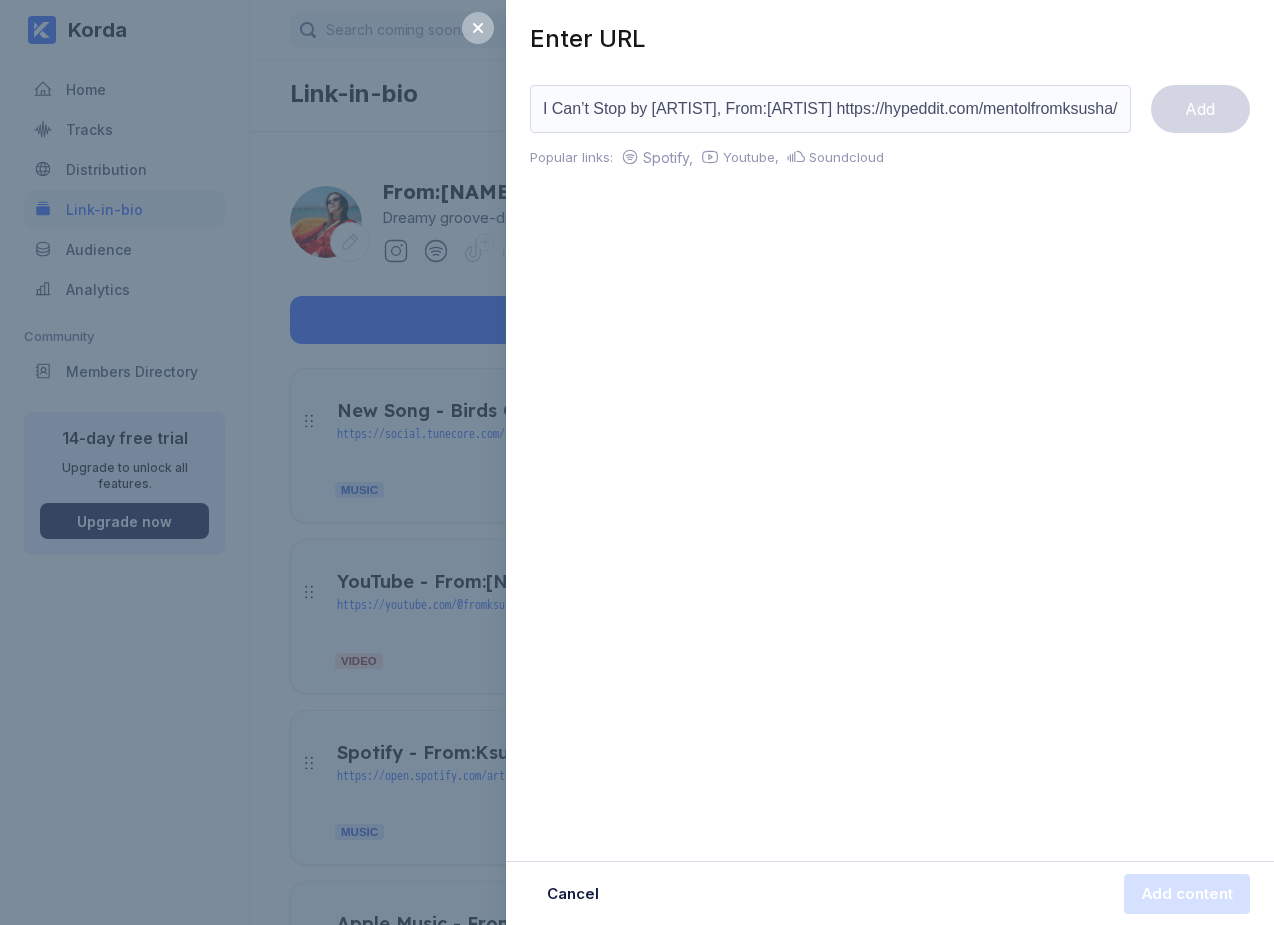scroll, scrollTop: 0, scrollLeft: 49, axis: horizontal 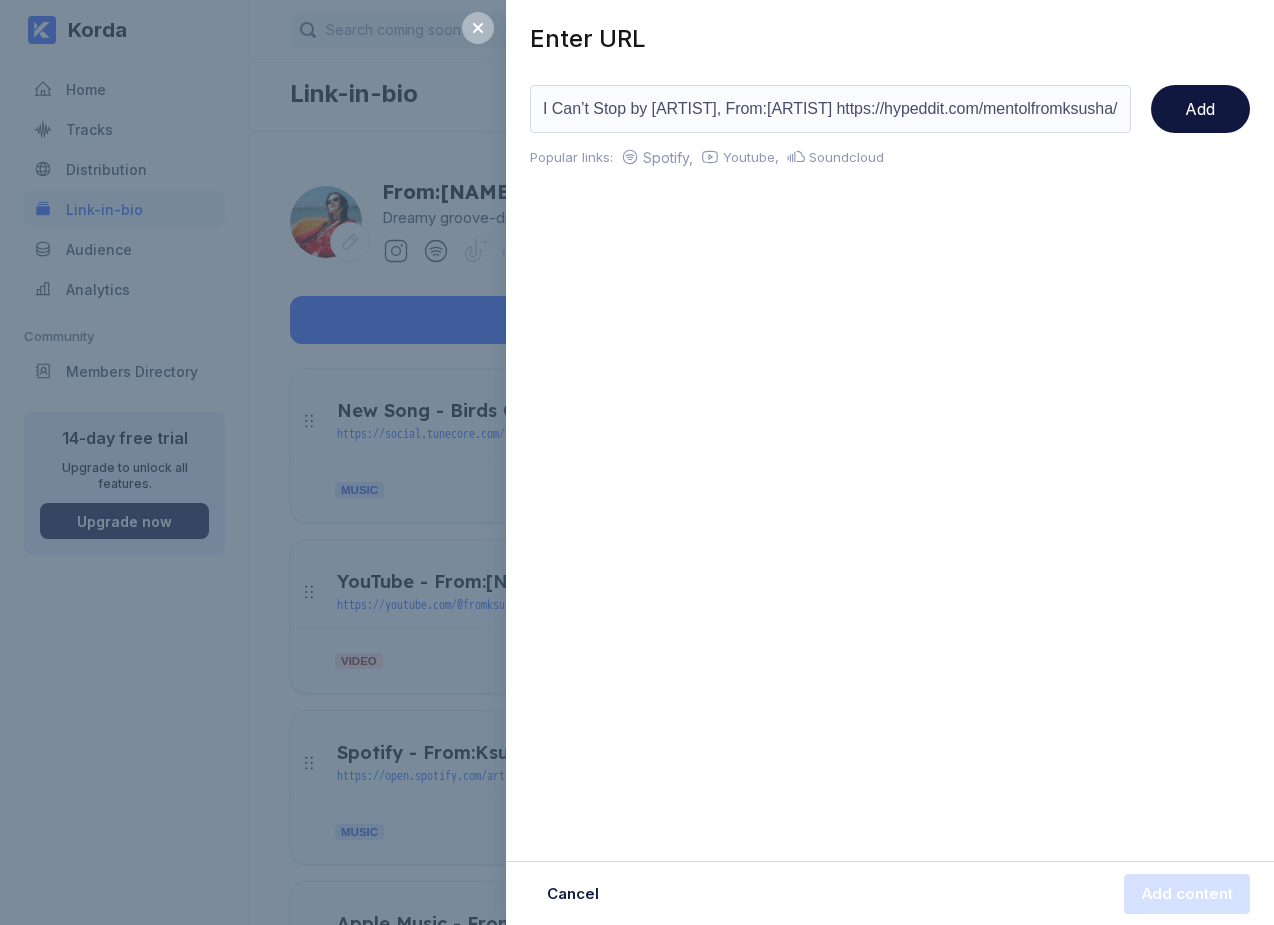 drag, startPoint x: 761, startPoint y: 110, endPoint x: 496, endPoint y: 117, distance: 265.09244 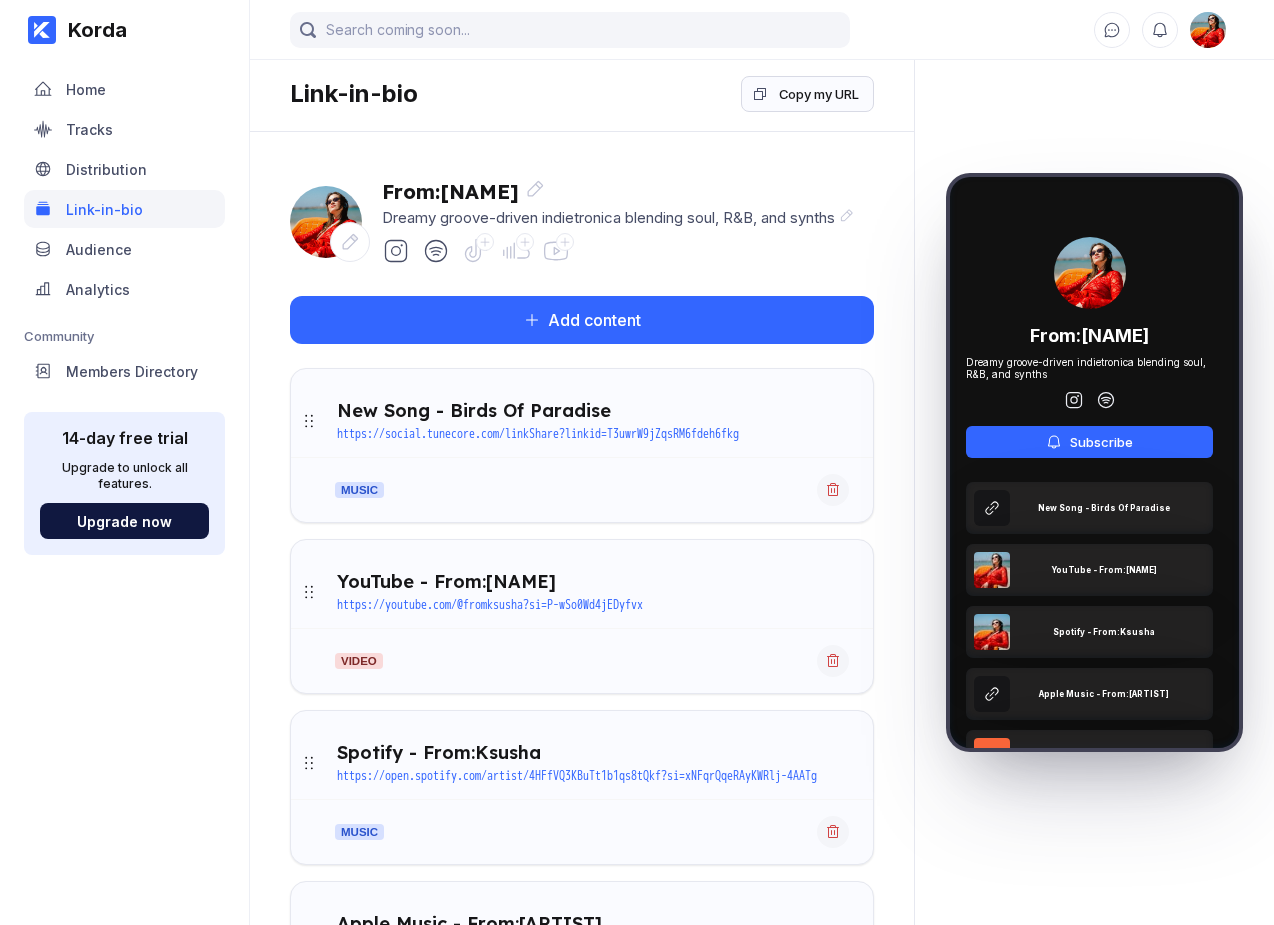 click on "YouTube - From:[ARTIST] https://youtube.com/@fromksusha?si=P-wSo0Wd4jEDyfvx" at bounding box center [605, 592] 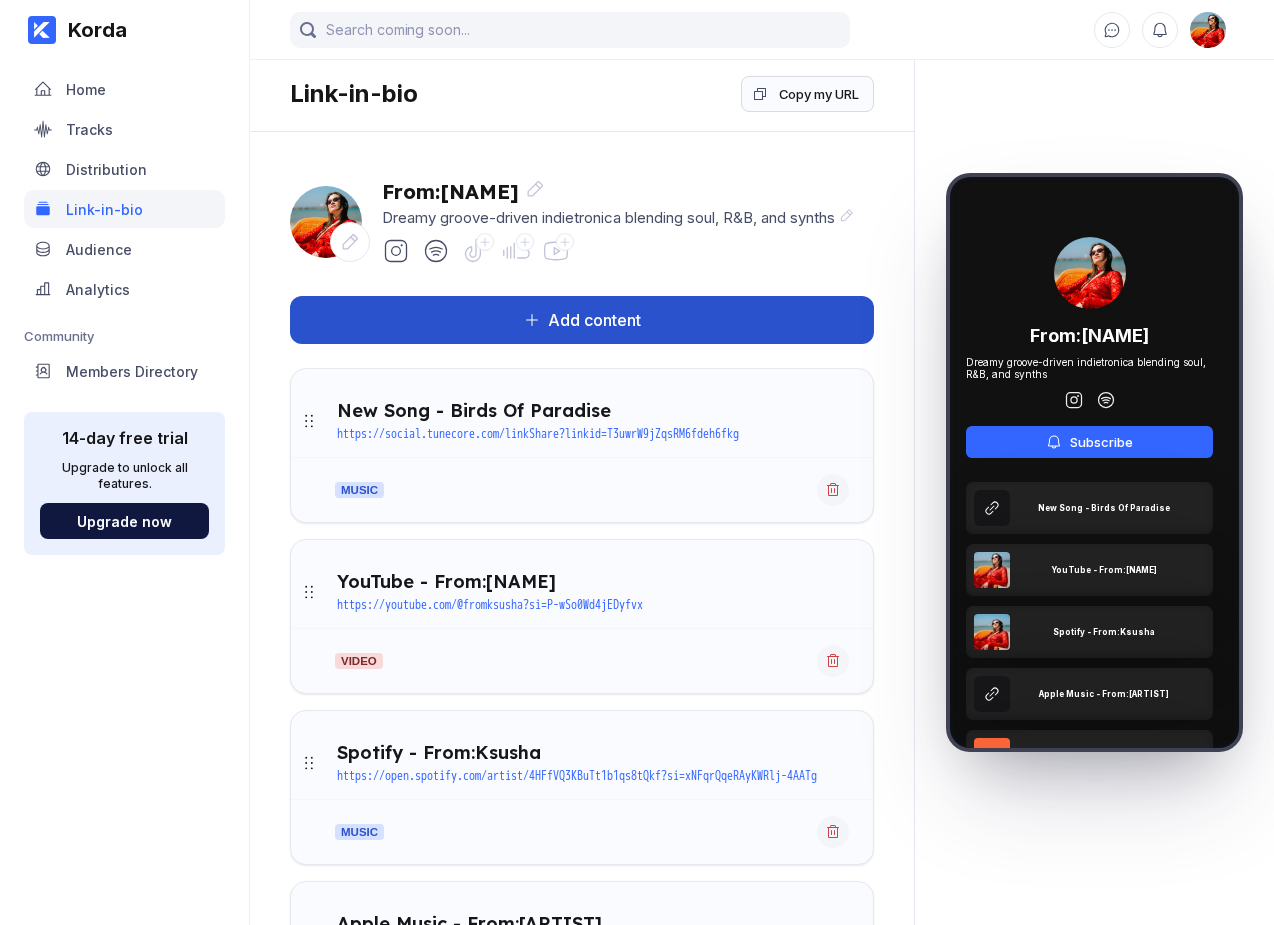 click on "Add content" at bounding box center (582, 320) 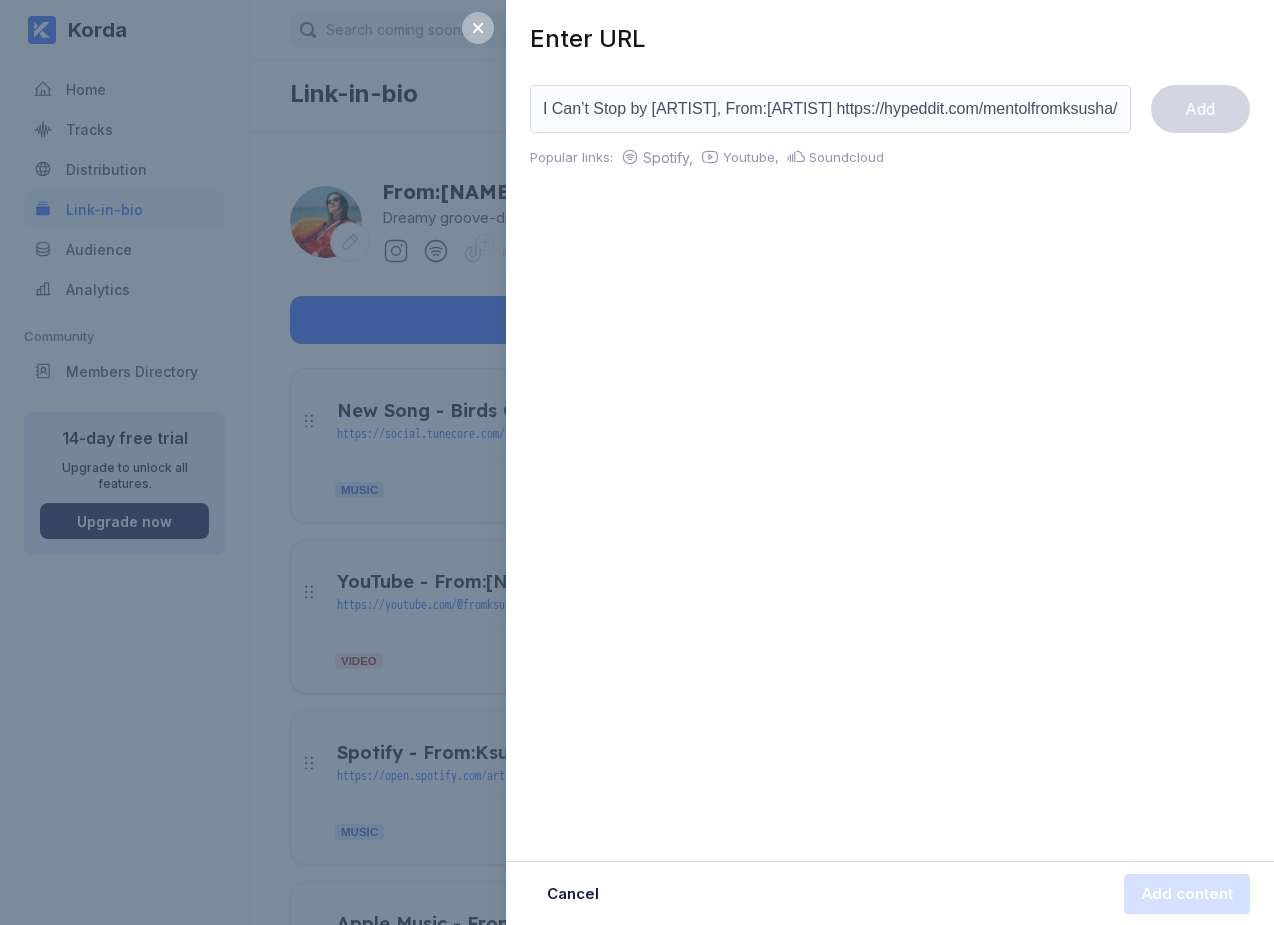 scroll, scrollTop: 0, scrollLeft: 49, axis: horizontal 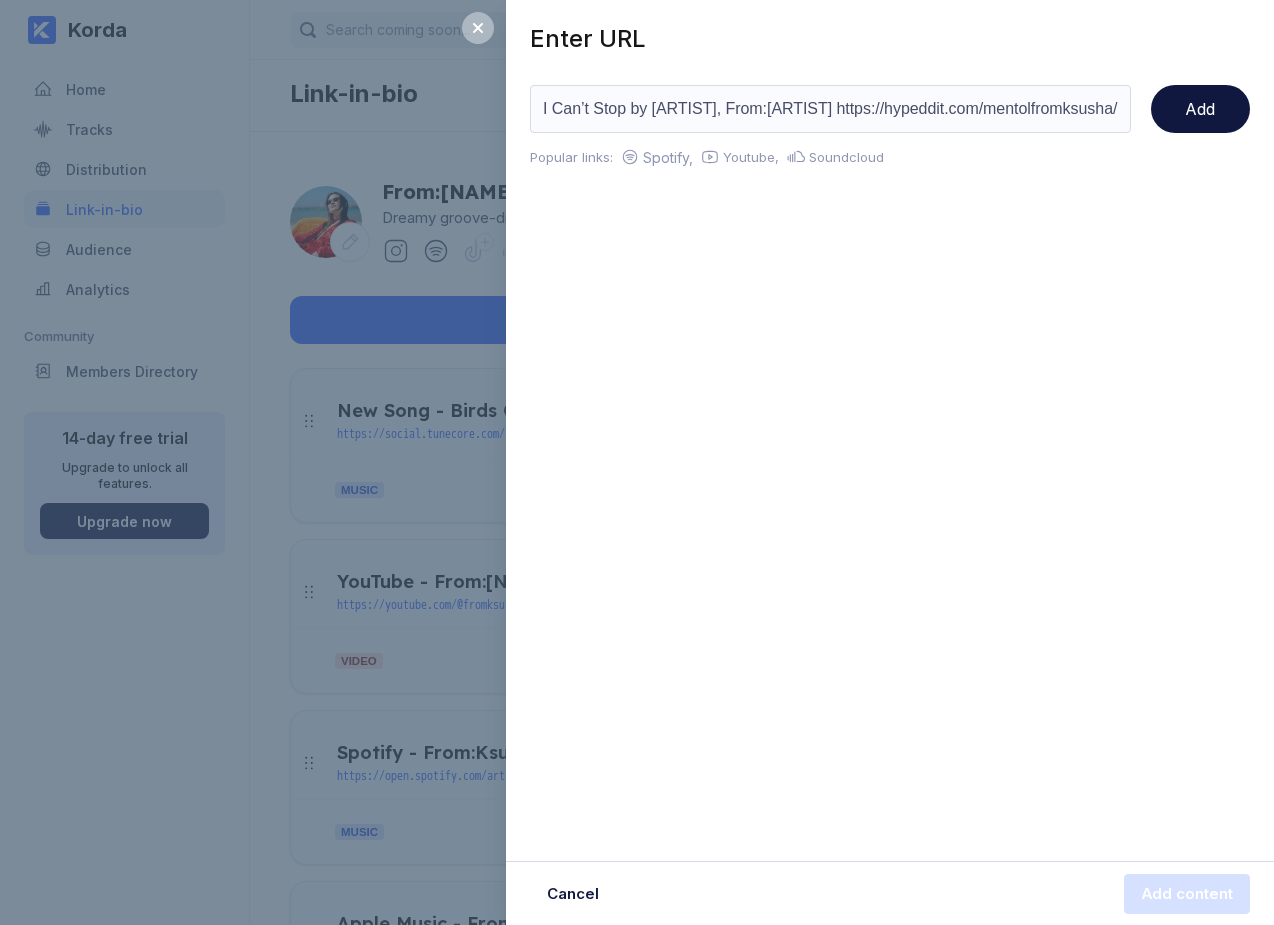 drag, startPoint x: 758, startPoint y: 109, endPoint x: 533, endPoint y: 111, distance: 225.0089 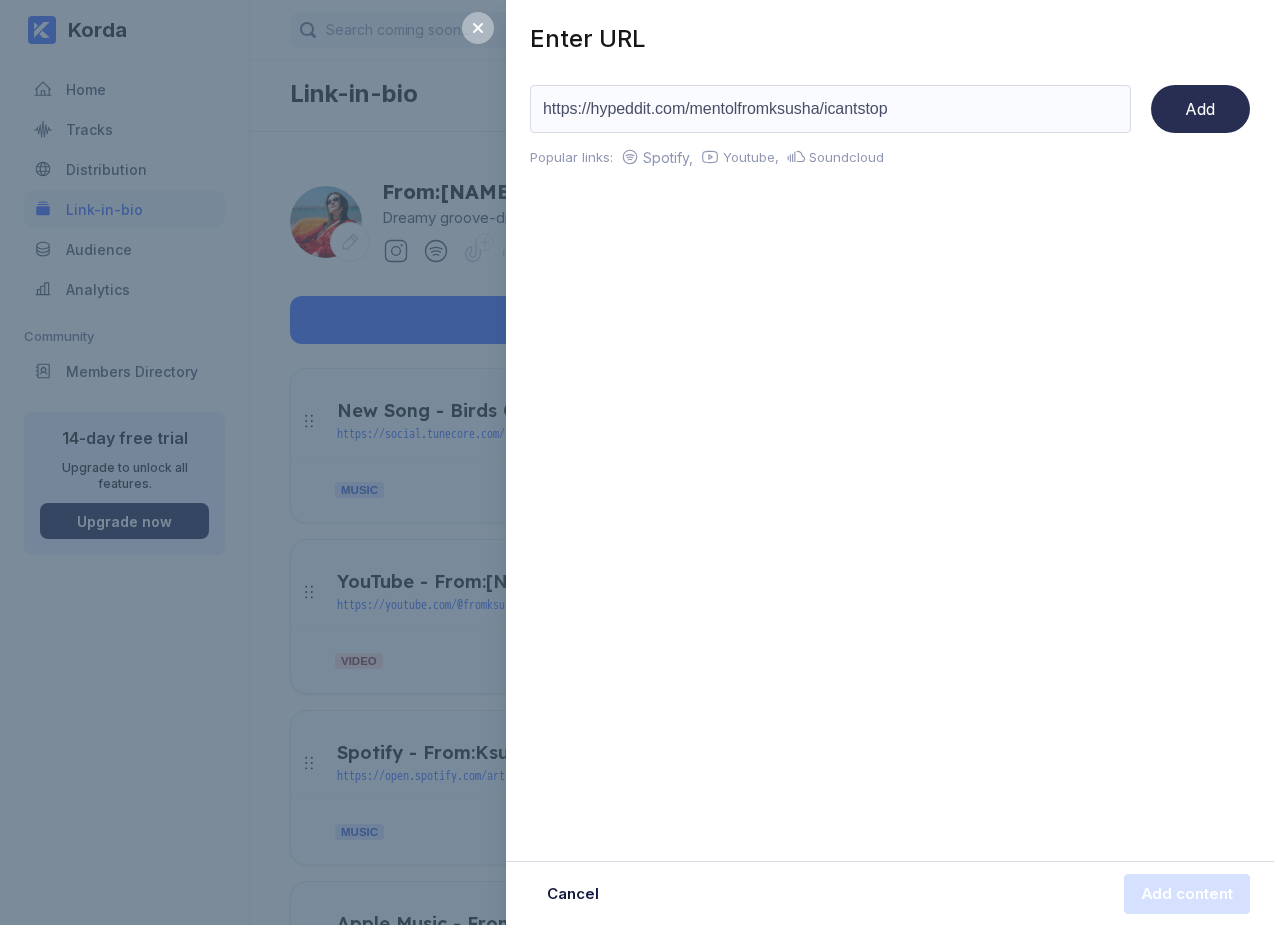 type on "https://hypeddit.com/mentolfromksusha/icantstop" 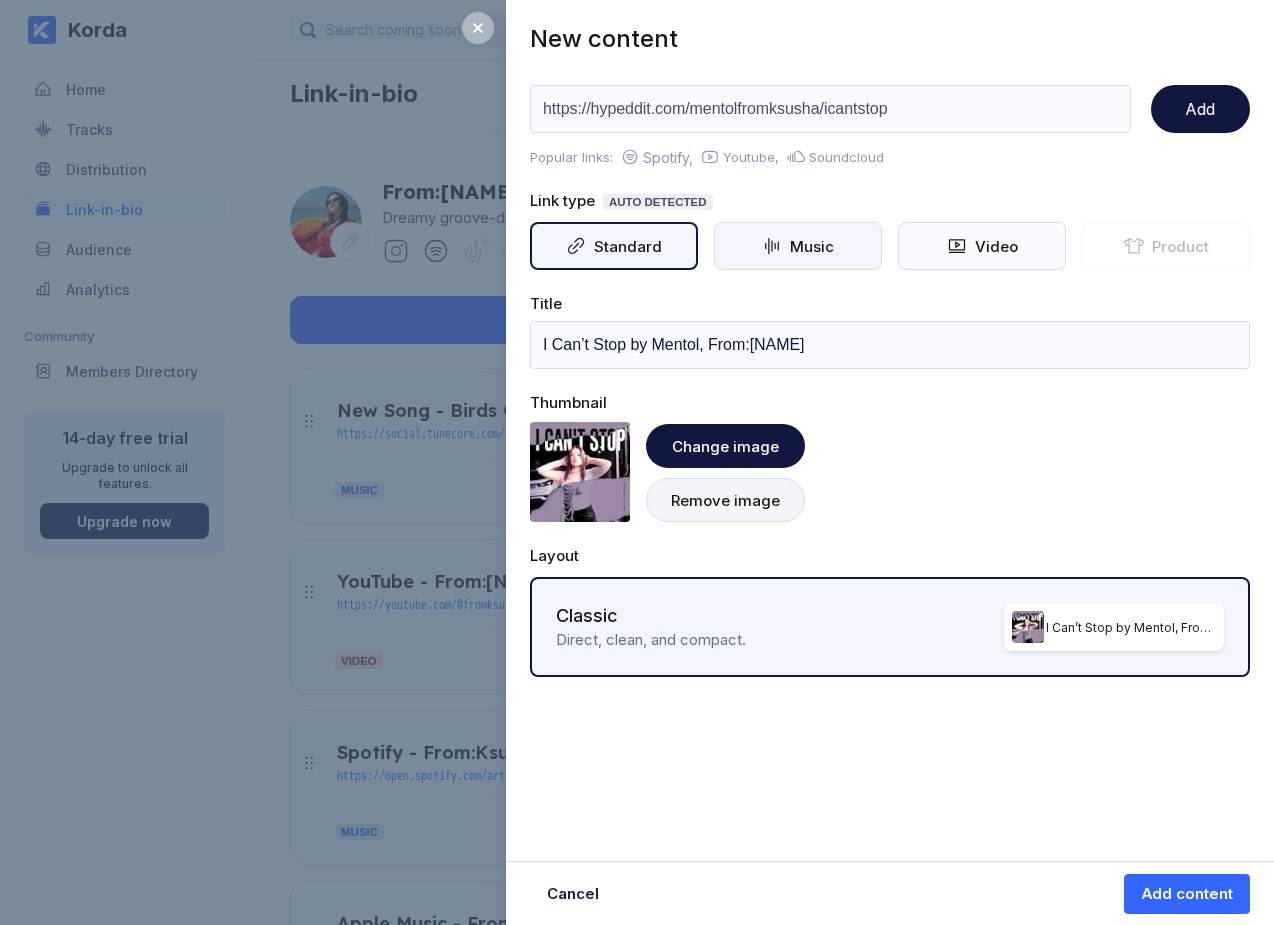 click on "Music" at bounding box center [808, 246] 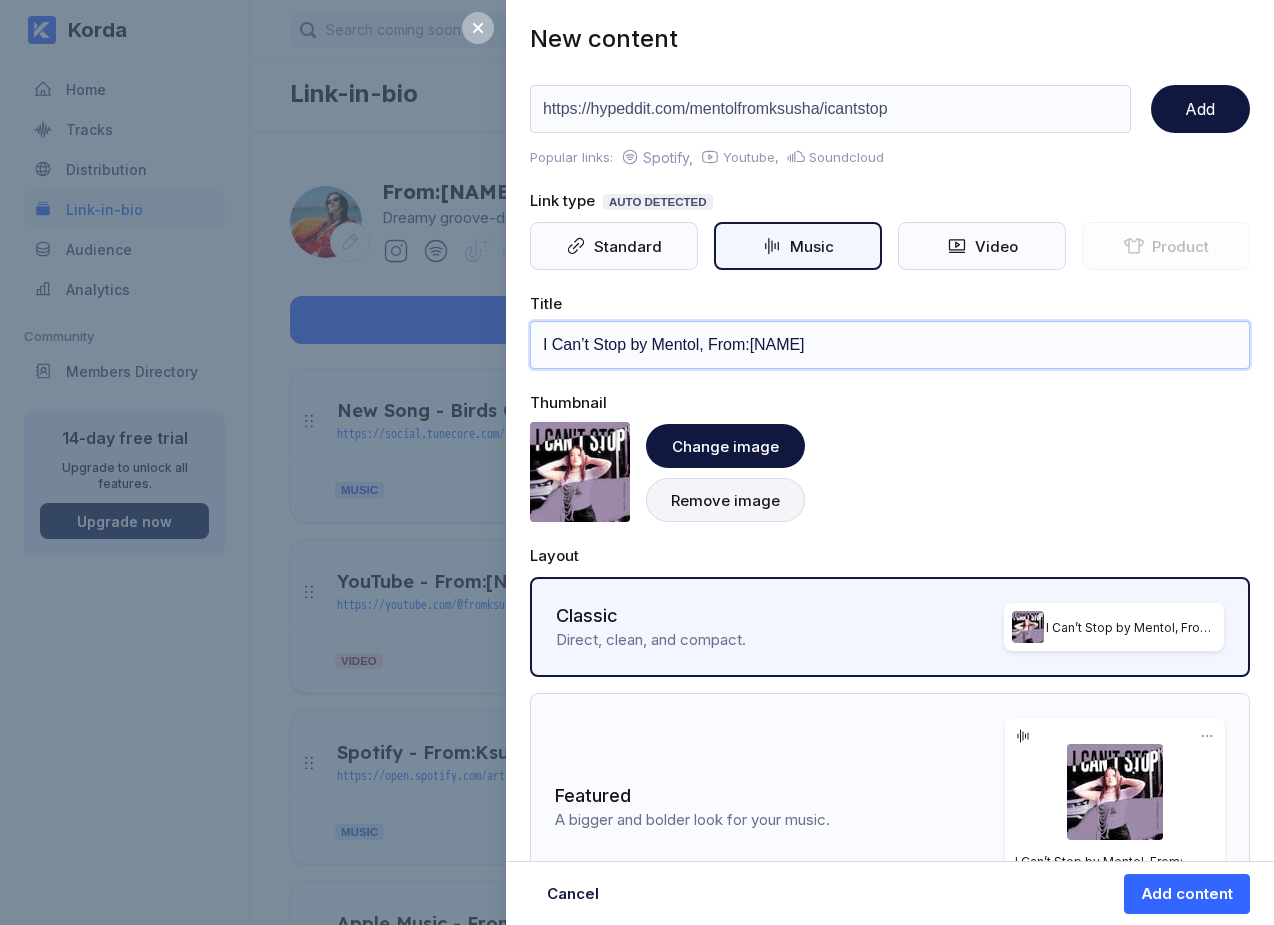 click on "I Can’t Stop by Mentol, From:[NAME]" at bounding box center [890, 345] 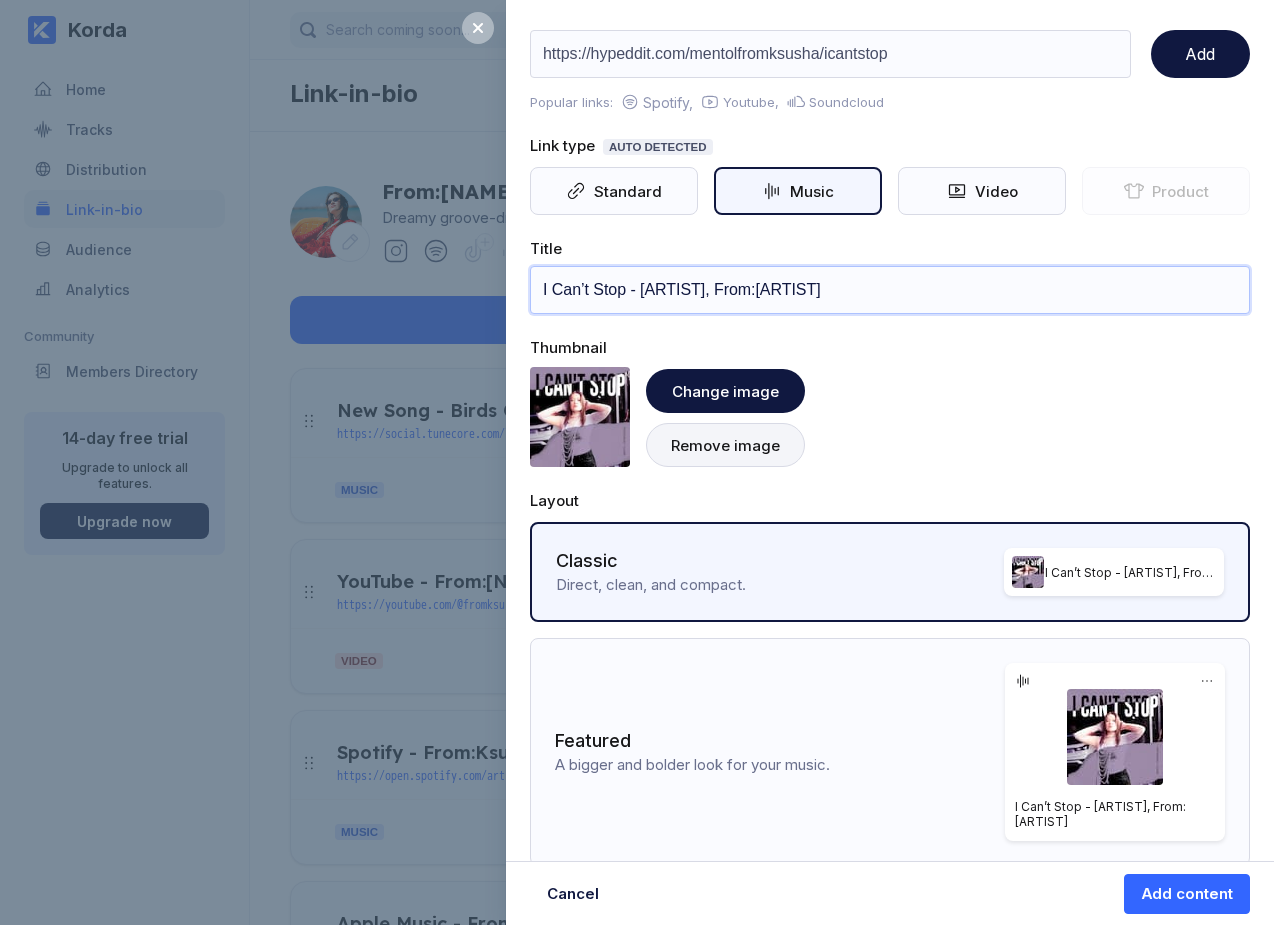 scroll, scrollTop: 61, scrollLeft: 0, axis: vertical 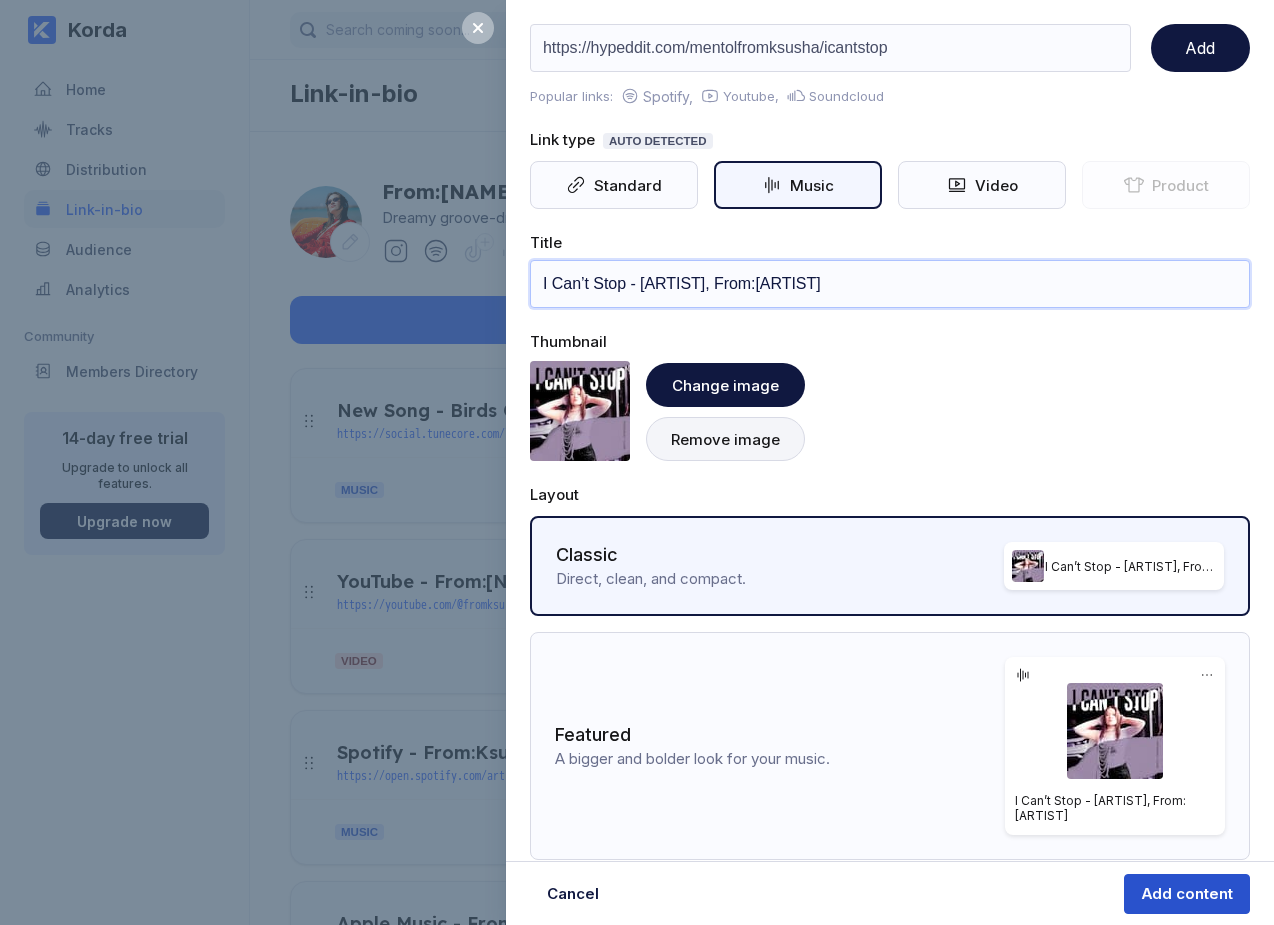 type on "I Can’t Stop - [ARTIST], From:[ARTIST]" 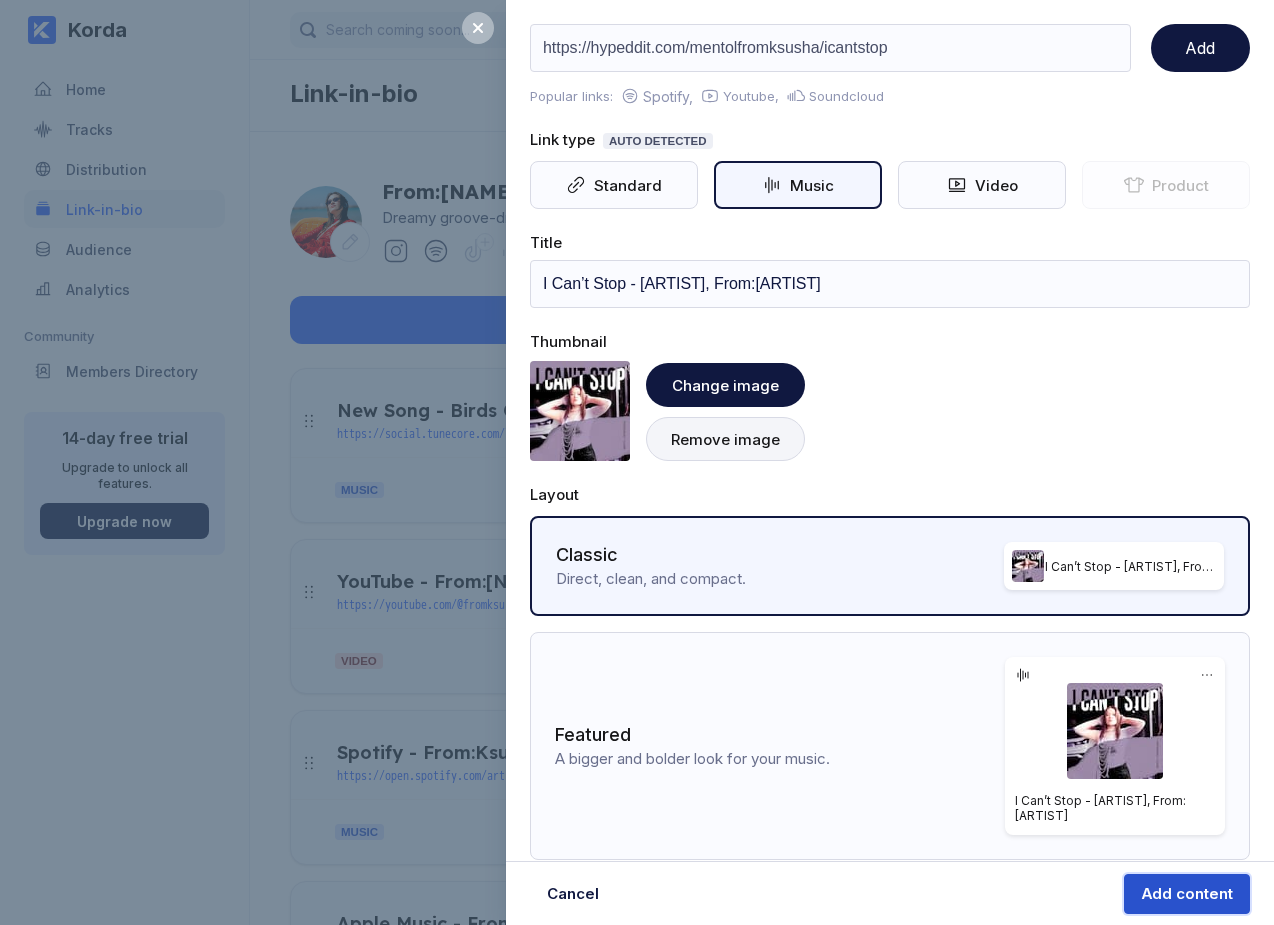 click on "Add content" at bounding box center (1187, 894) 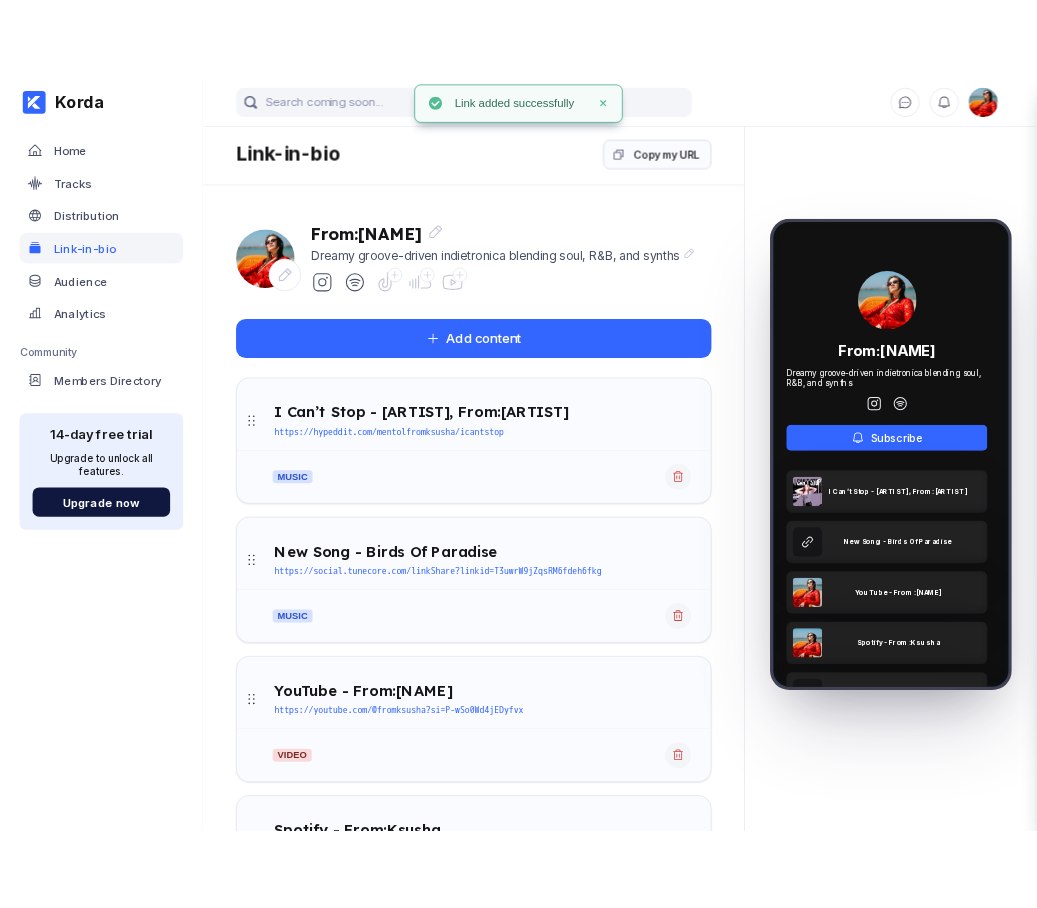 scroll, scrollTop: 0, scrollLeft: 0, axis: both 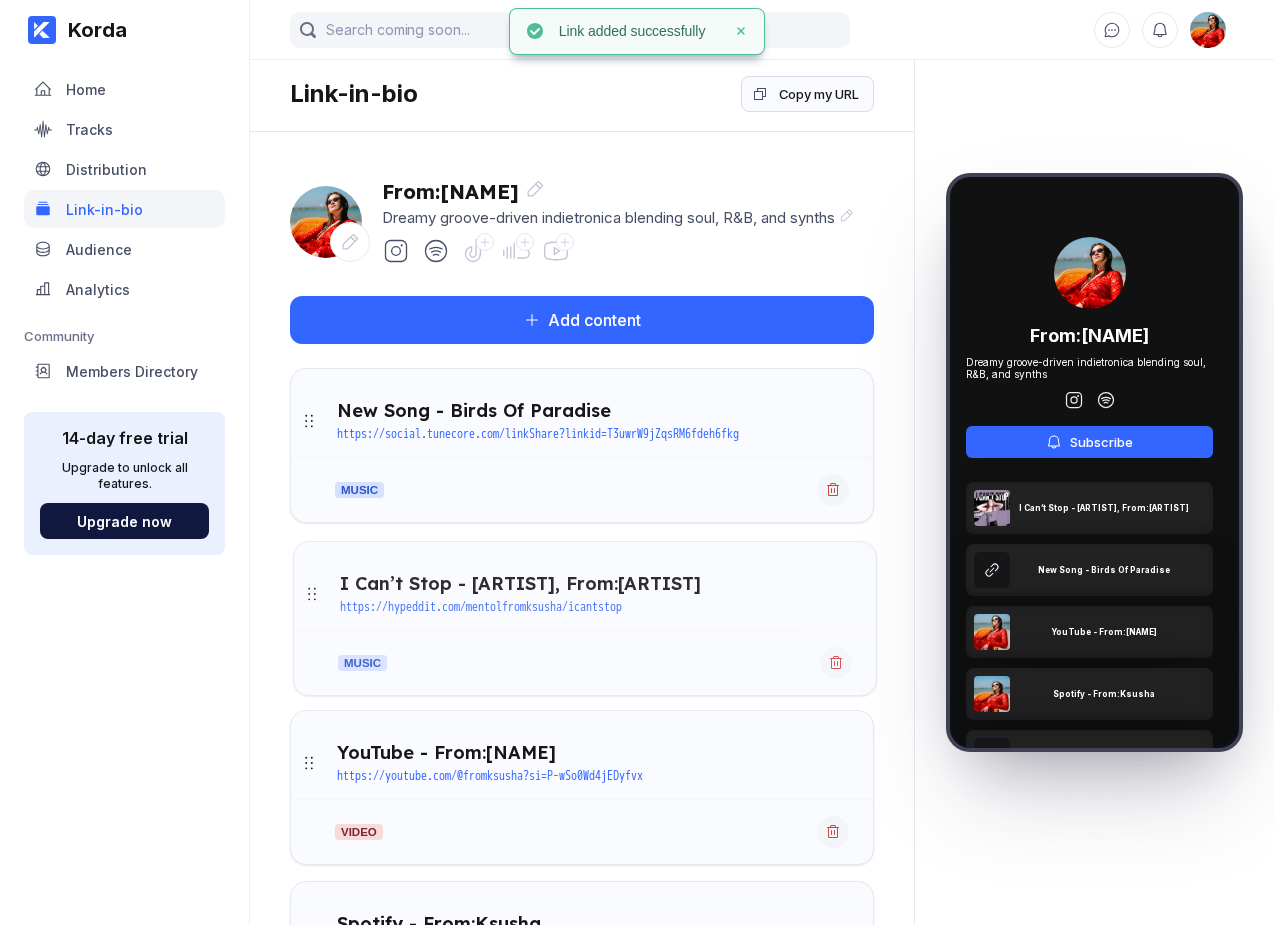drag, startPoint x: 306, startPoint y: 420, endPoint x: 308, endPoint y: 592, distance: 172.01163 